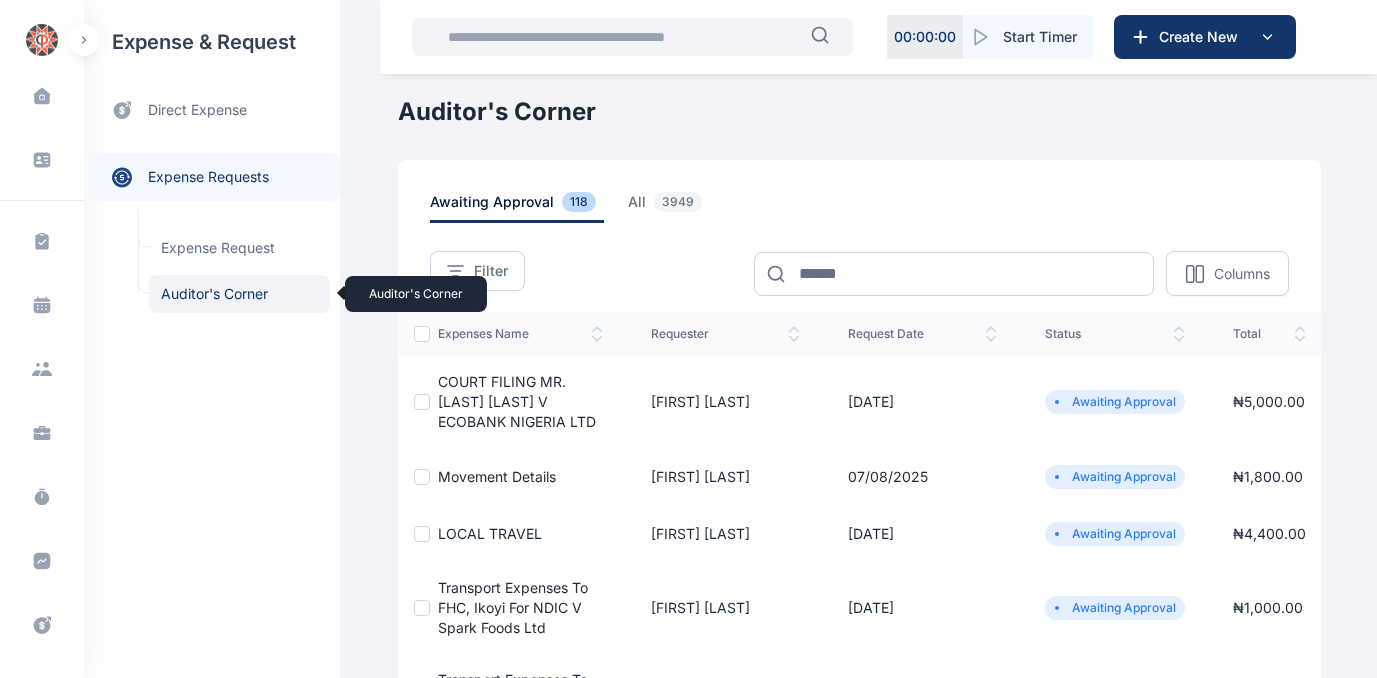 scroll, scrollTop: 454, scrollLeft: 0, axis: vertical 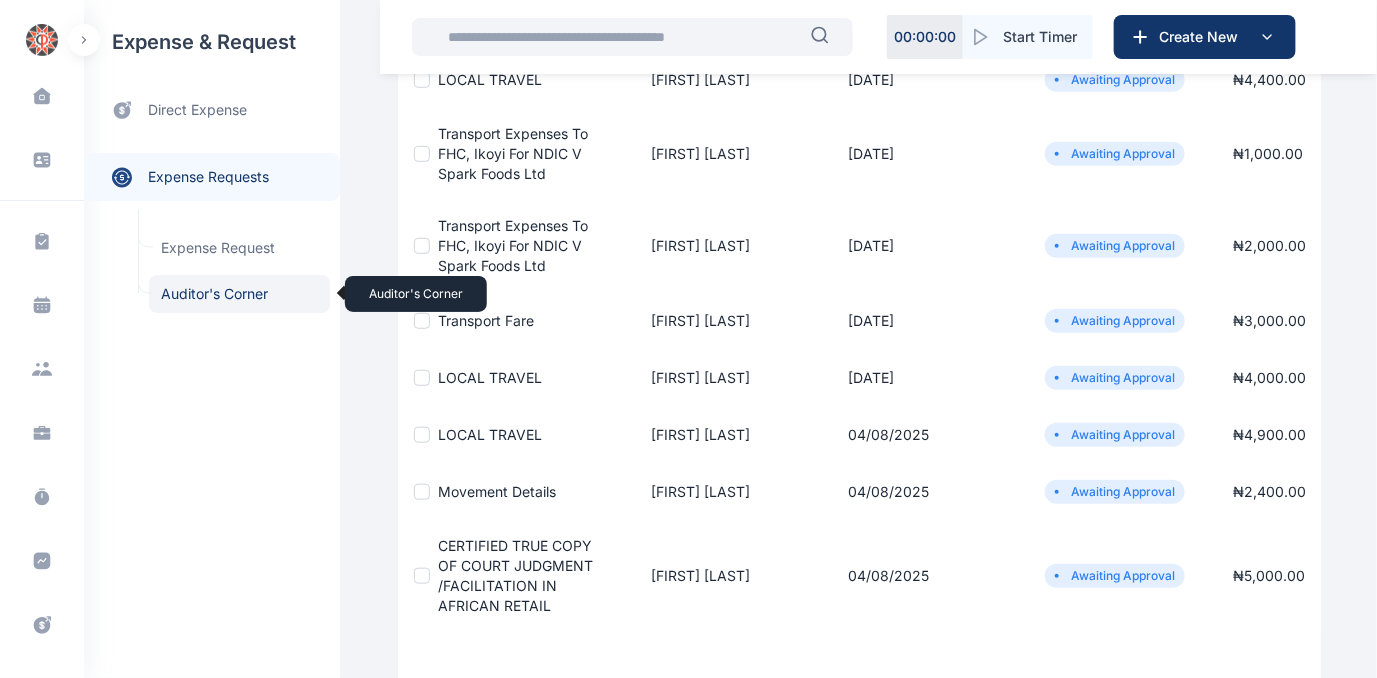 click on "Auditor's Corner Auditor's Corner" at bounding box center (239, 294) 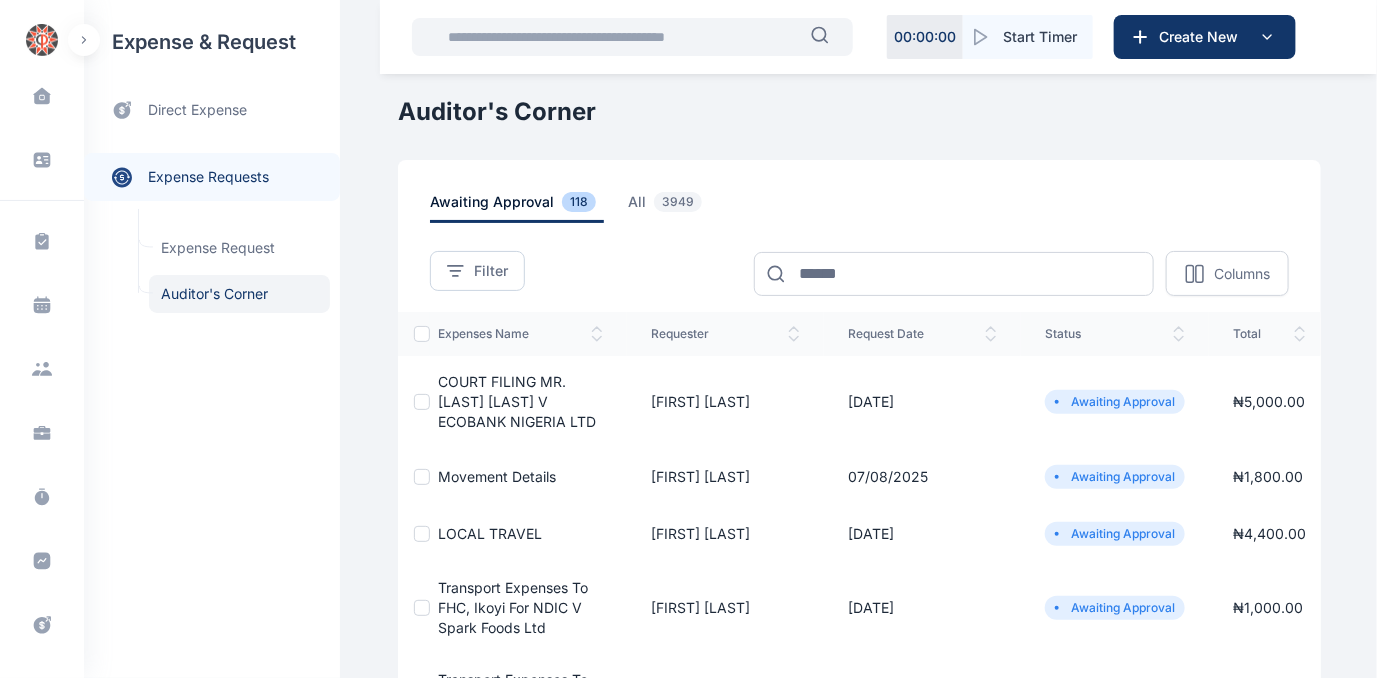 click on "COURT FILING MR. [LAST] [LAST] V ECOBANK NIGERIA LTD" at bounding box center [517, 401] 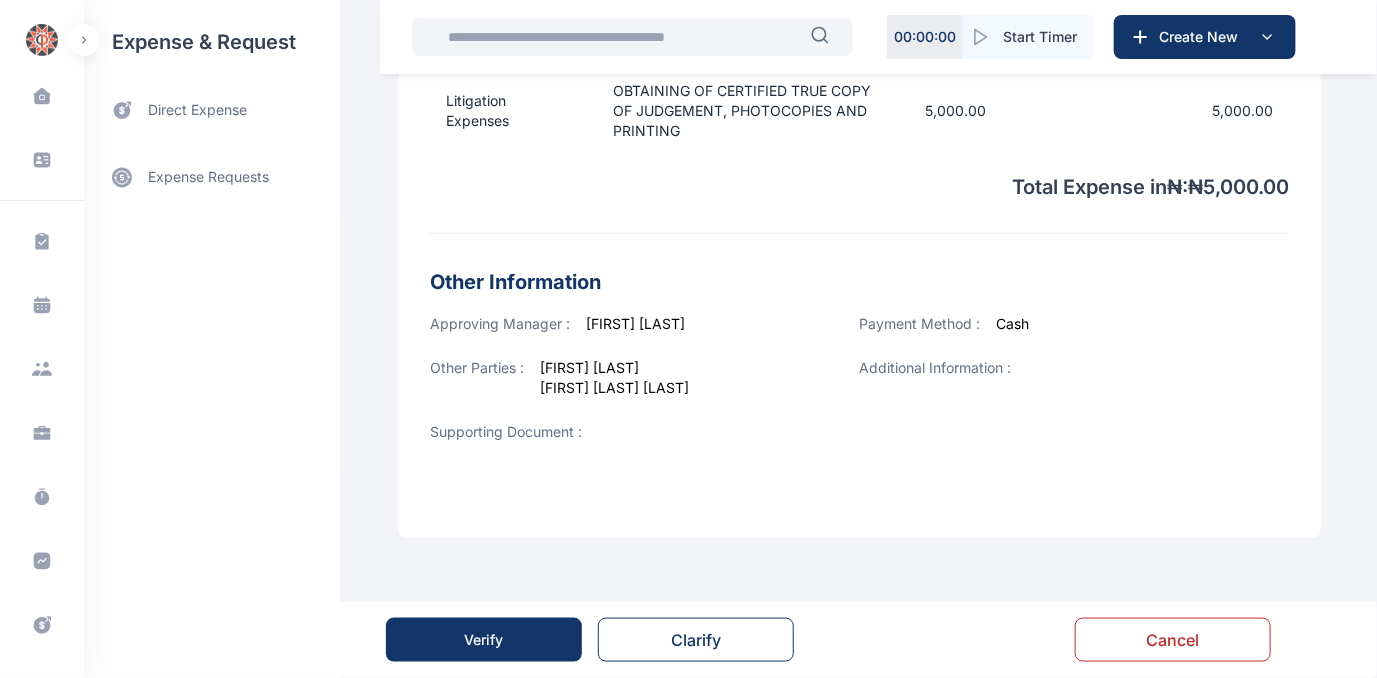 scroll, scrollTop: 744, scrollLeft: 0, axis: vertical 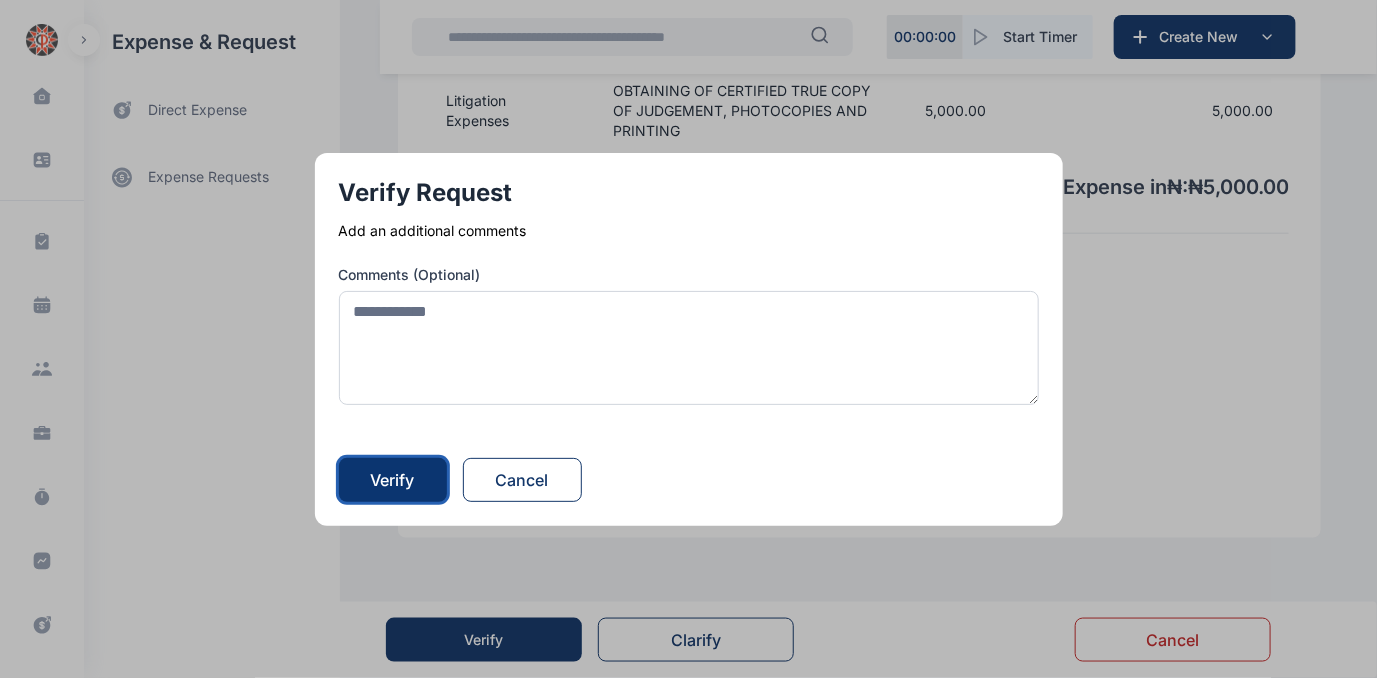 click on "Verify" at bounding box center (393, 480) 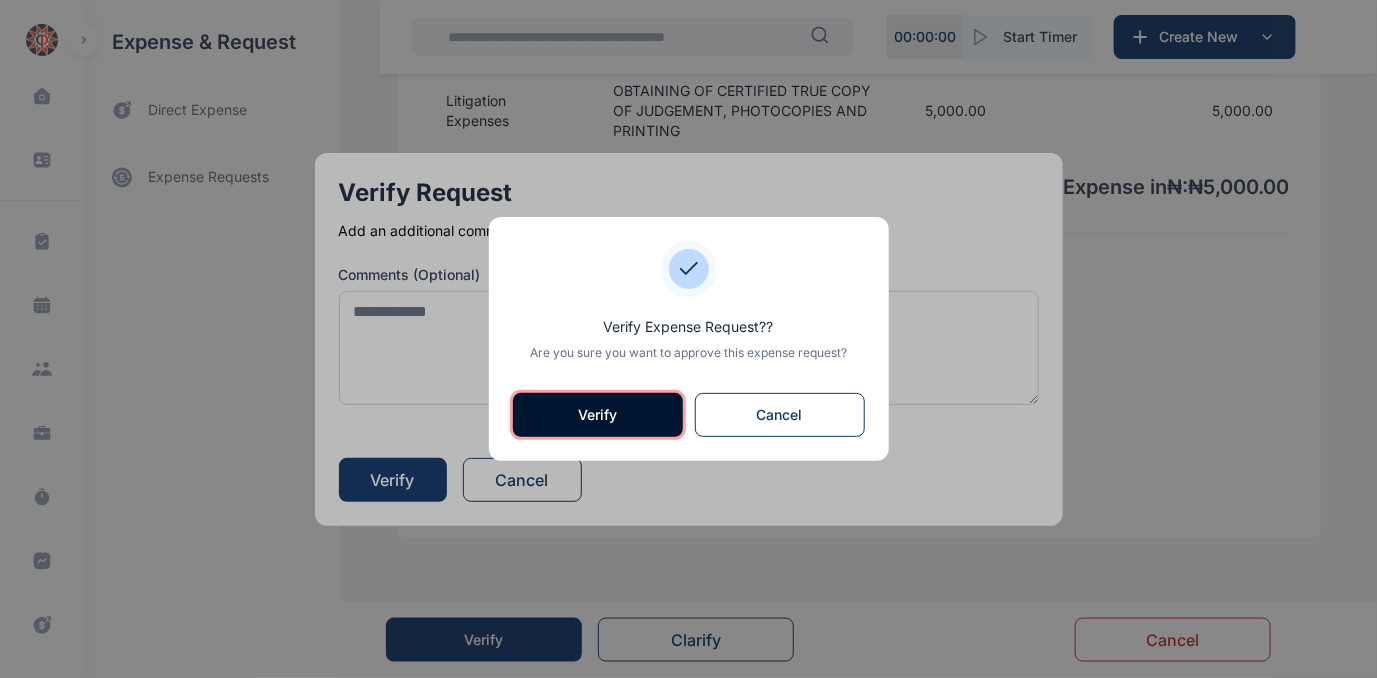 click on "Verify" at bounding box center [598, 415] 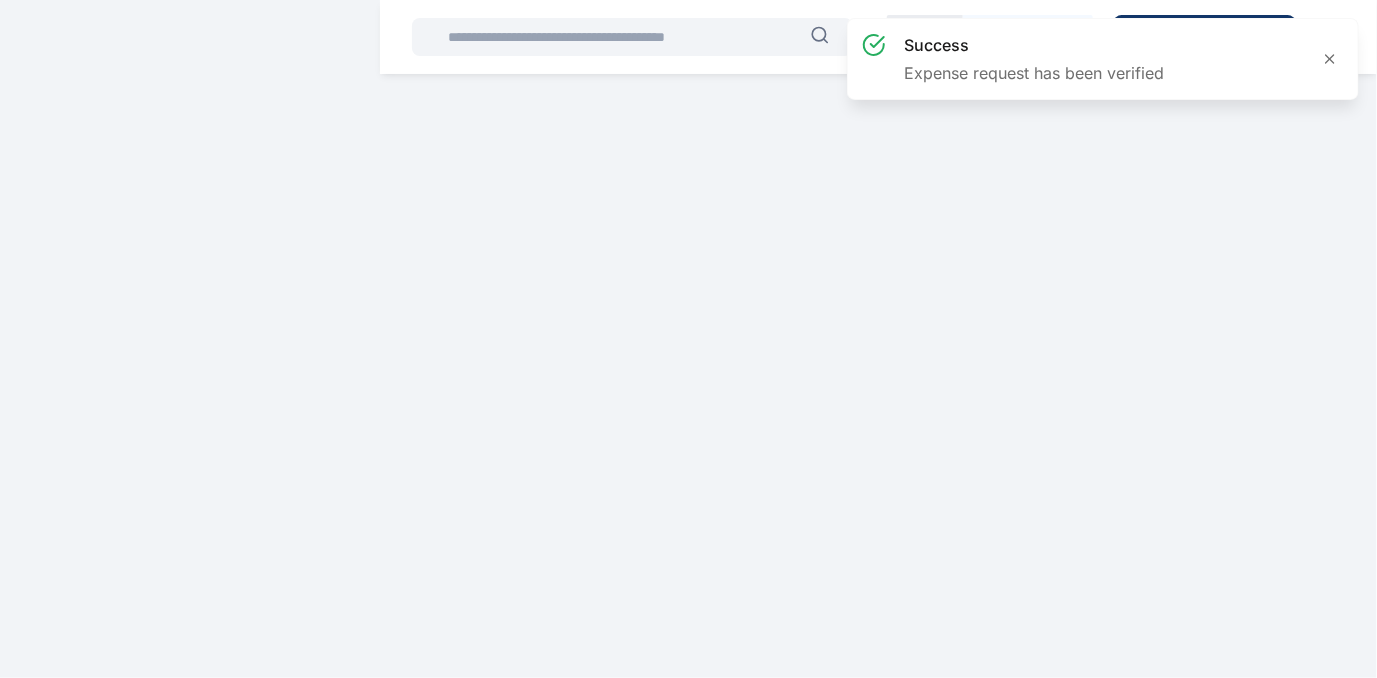 scroll, scrollTop: 0, scrollLeft: 0, axis: both 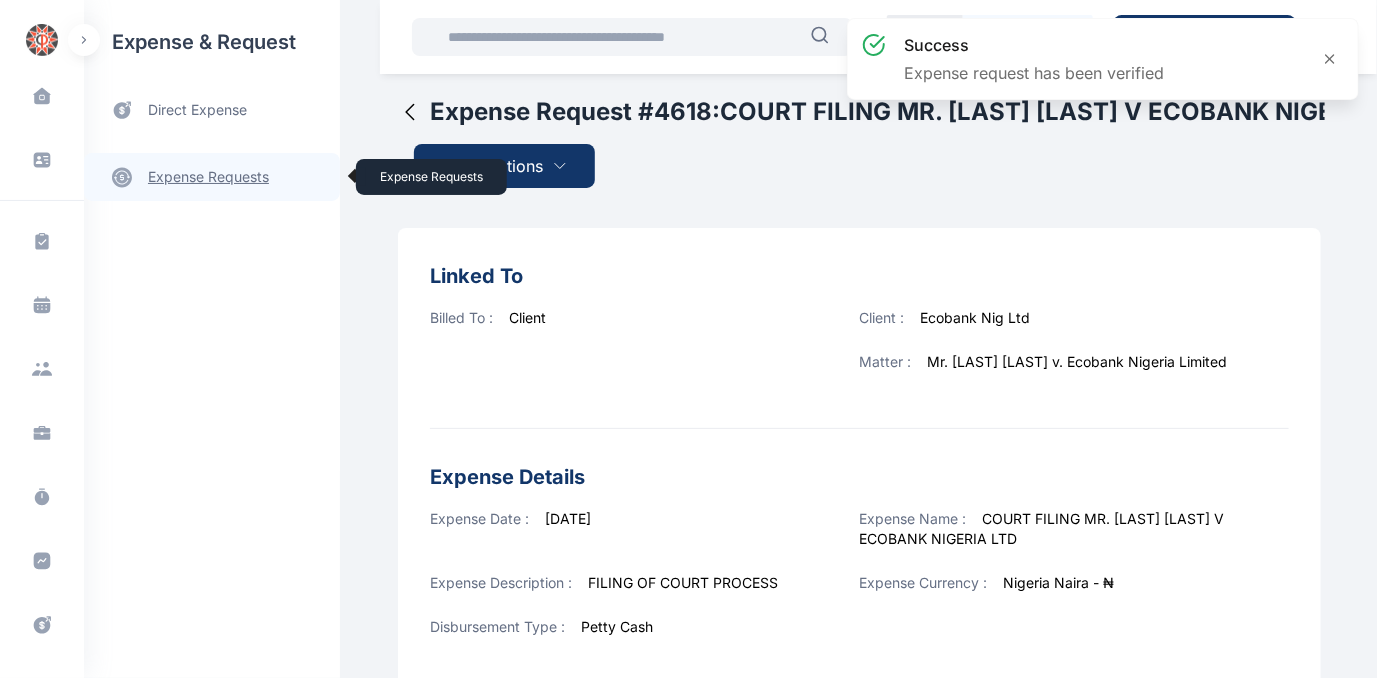 click on "expense requests expense requests" at bounding box center [212, 177] 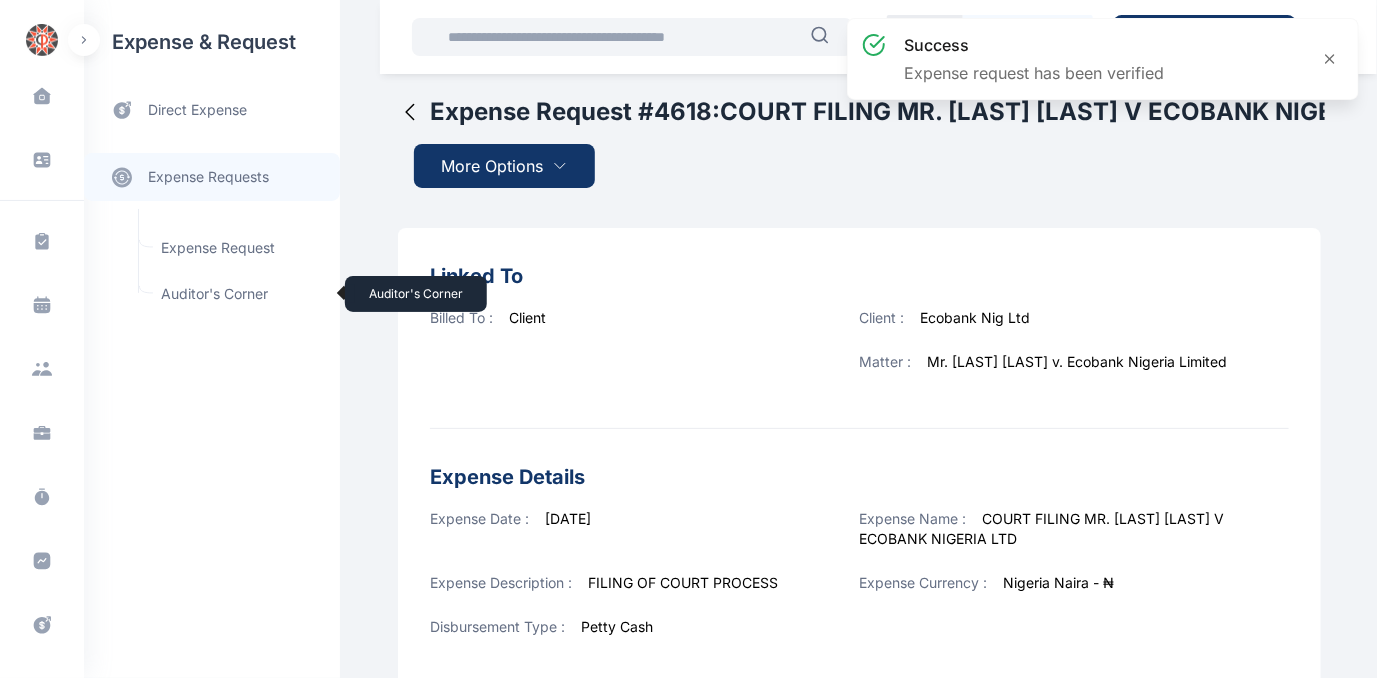 click on "Auditor's Corner Auditor's Corner" at bounding box center [239, 294] 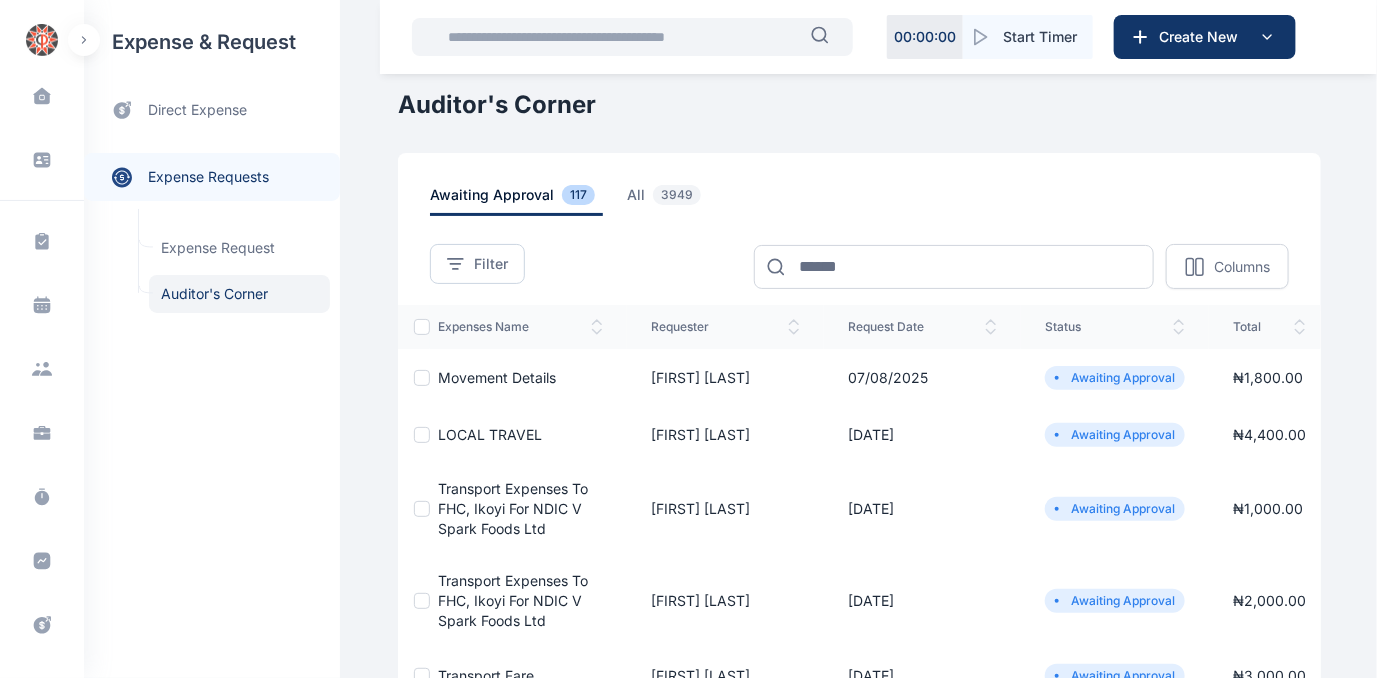 scroll, scrollTop: 0, scrollLeft: 0, axis: both 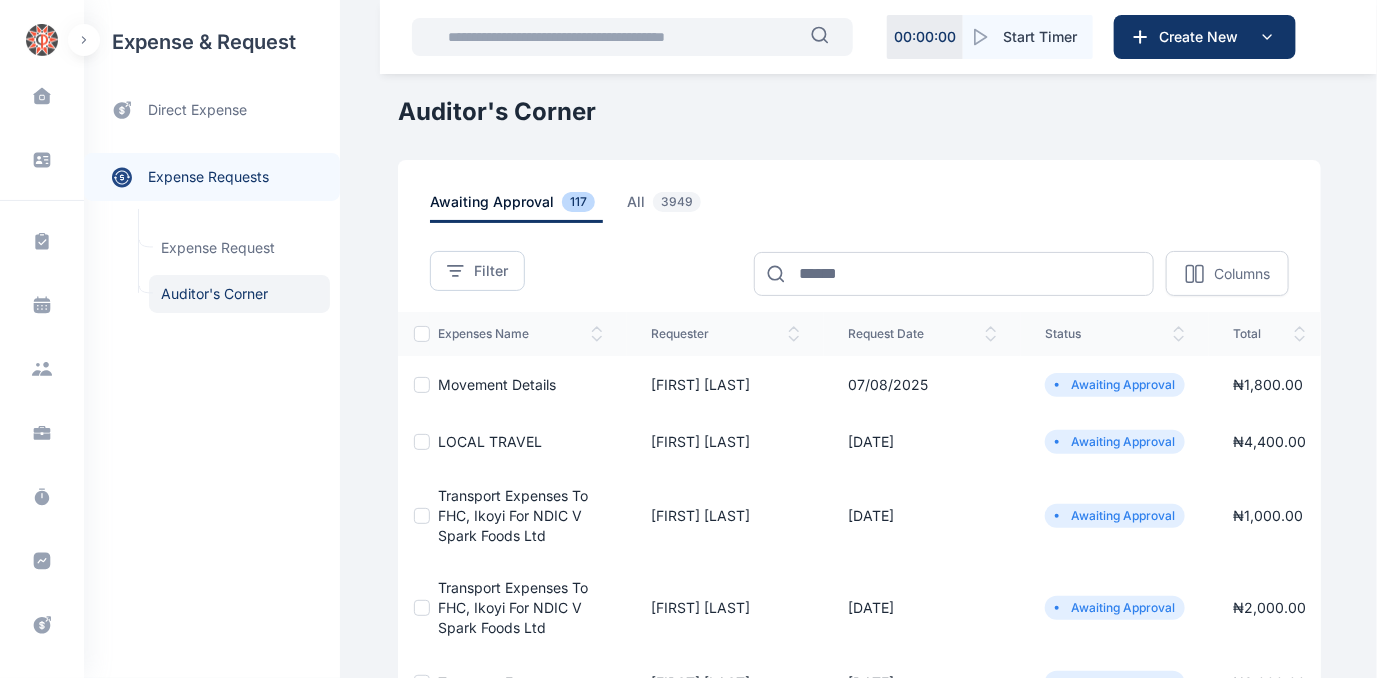 click on "movement details" at bounding box center (497, 384) 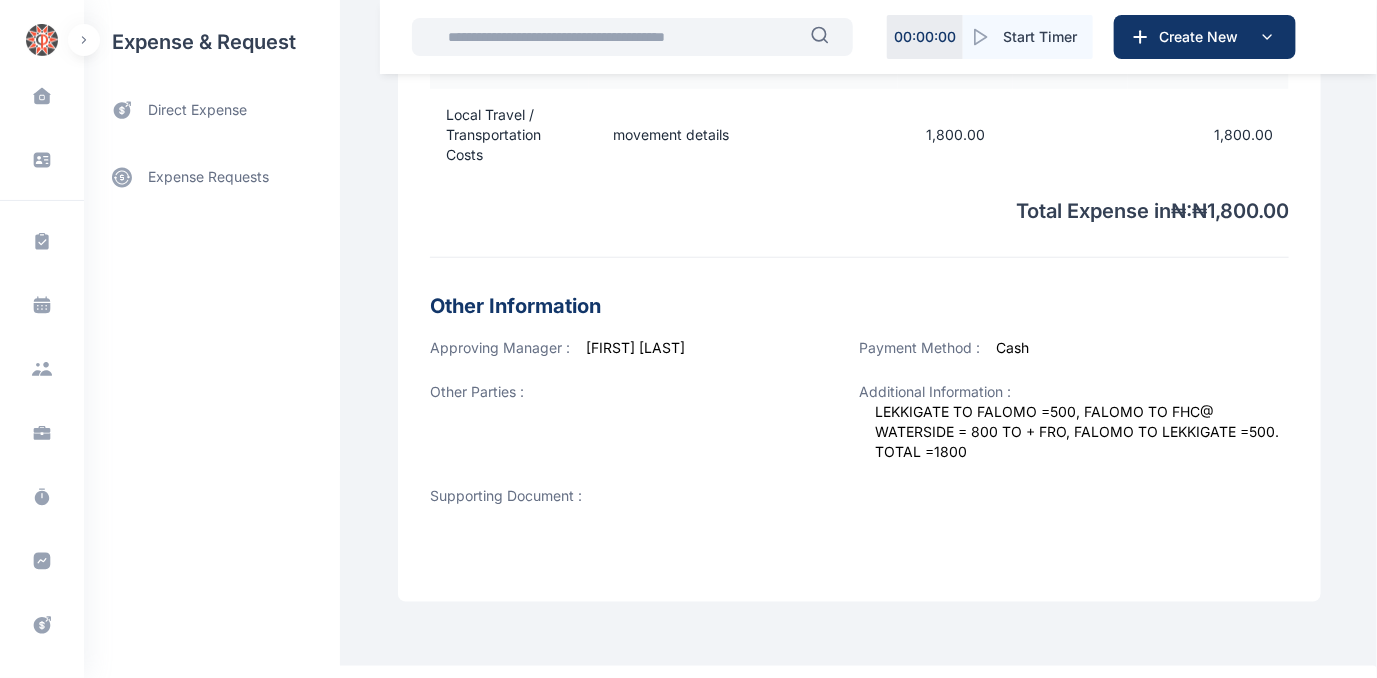 scroll, scrollTop: 679, scrollLeft: 0, axis: vertical 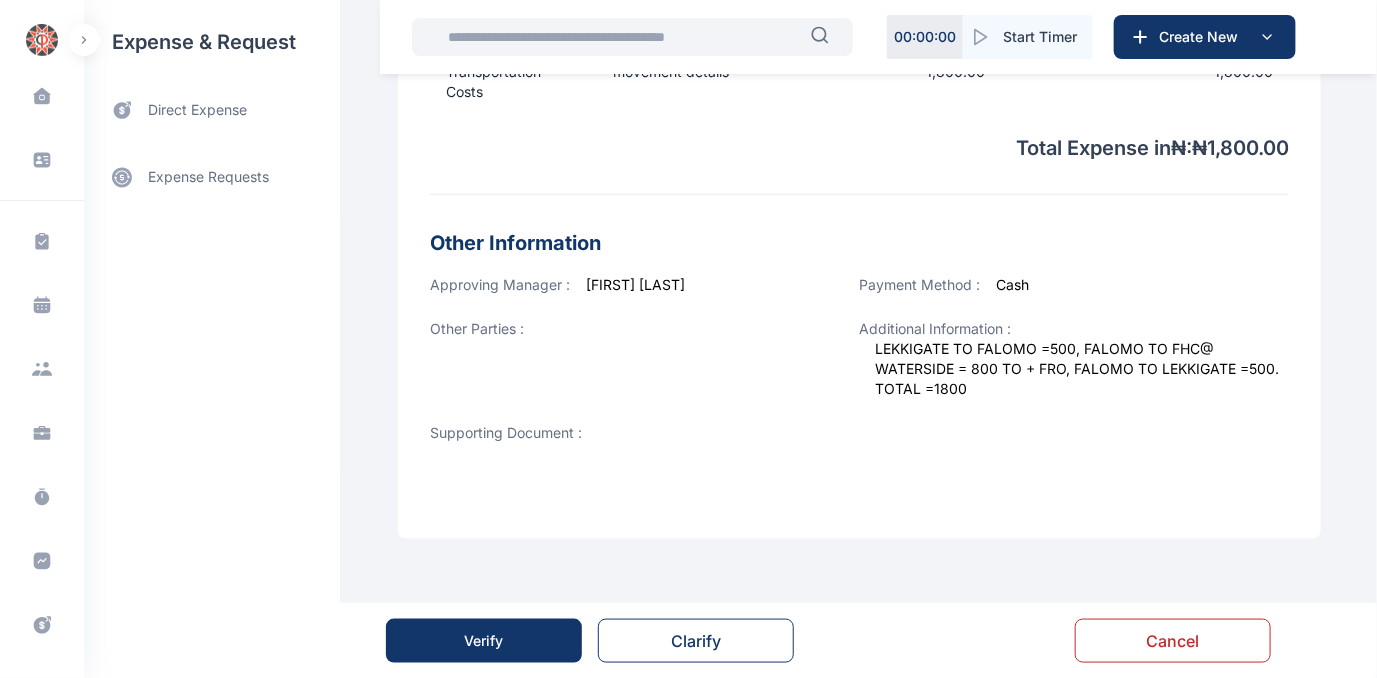 click on "Verify" at bounding box center [484, 641] 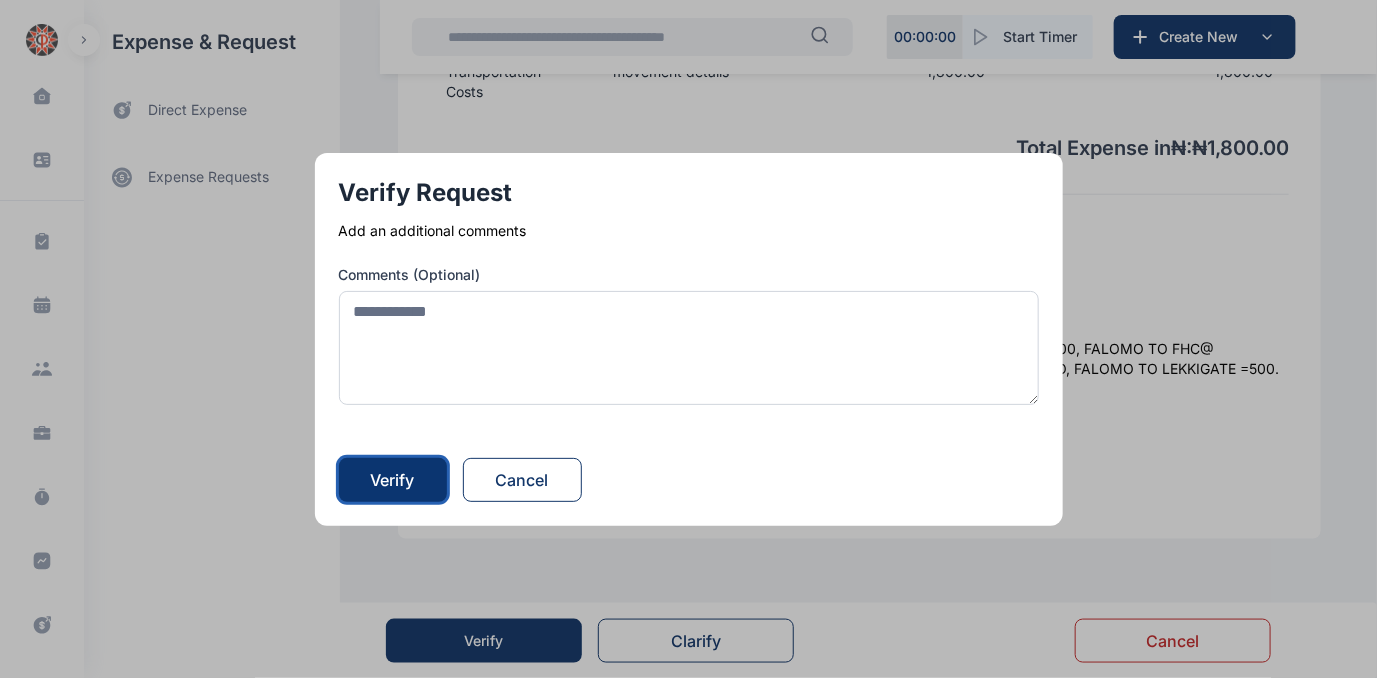 click on "Verify" at bounding box center (393, 480) 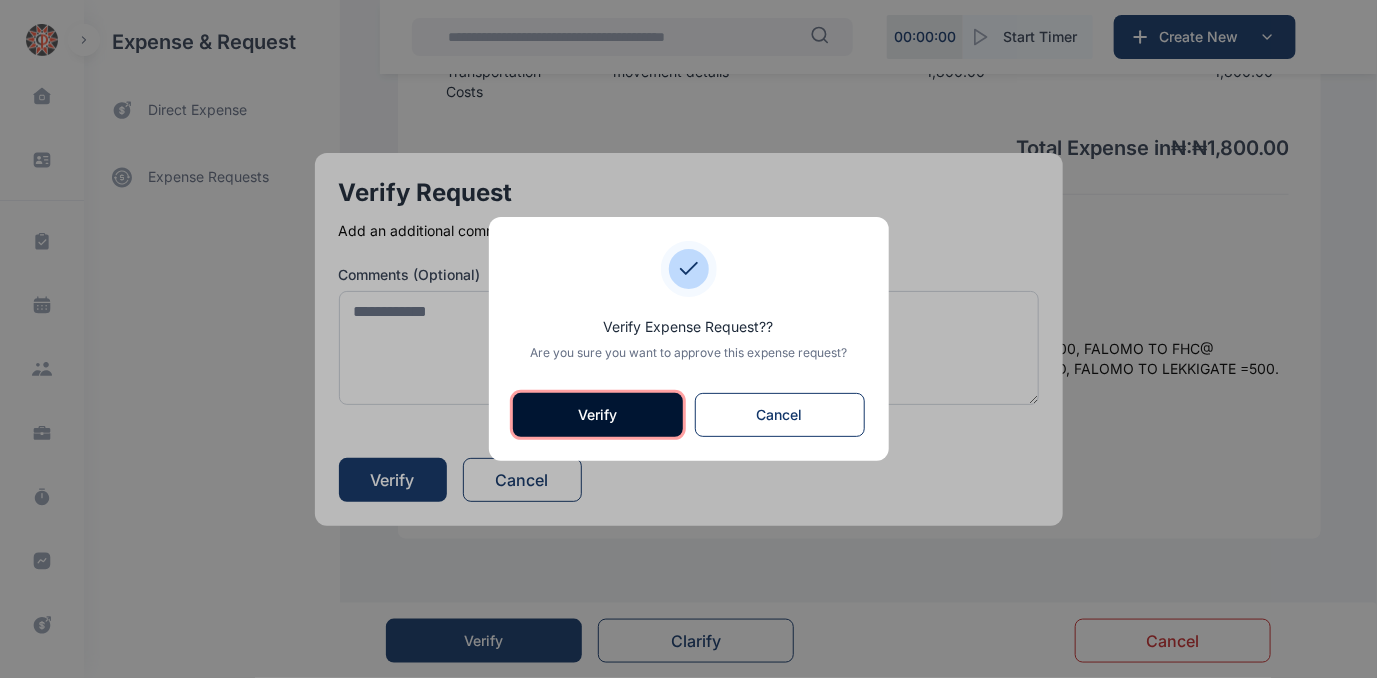 click on "Verify" at bounding box center [598, 415] 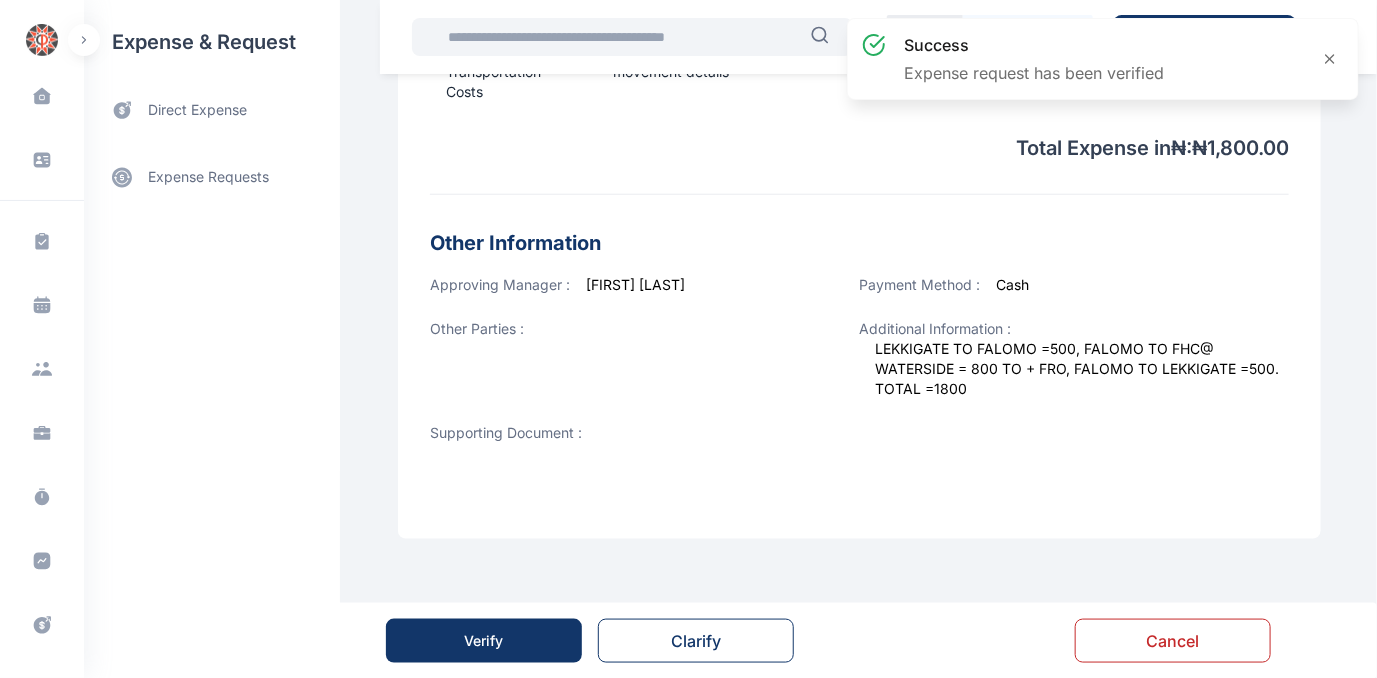 scroll, scrollTop: 0, scrollLeft: 0, axis: both 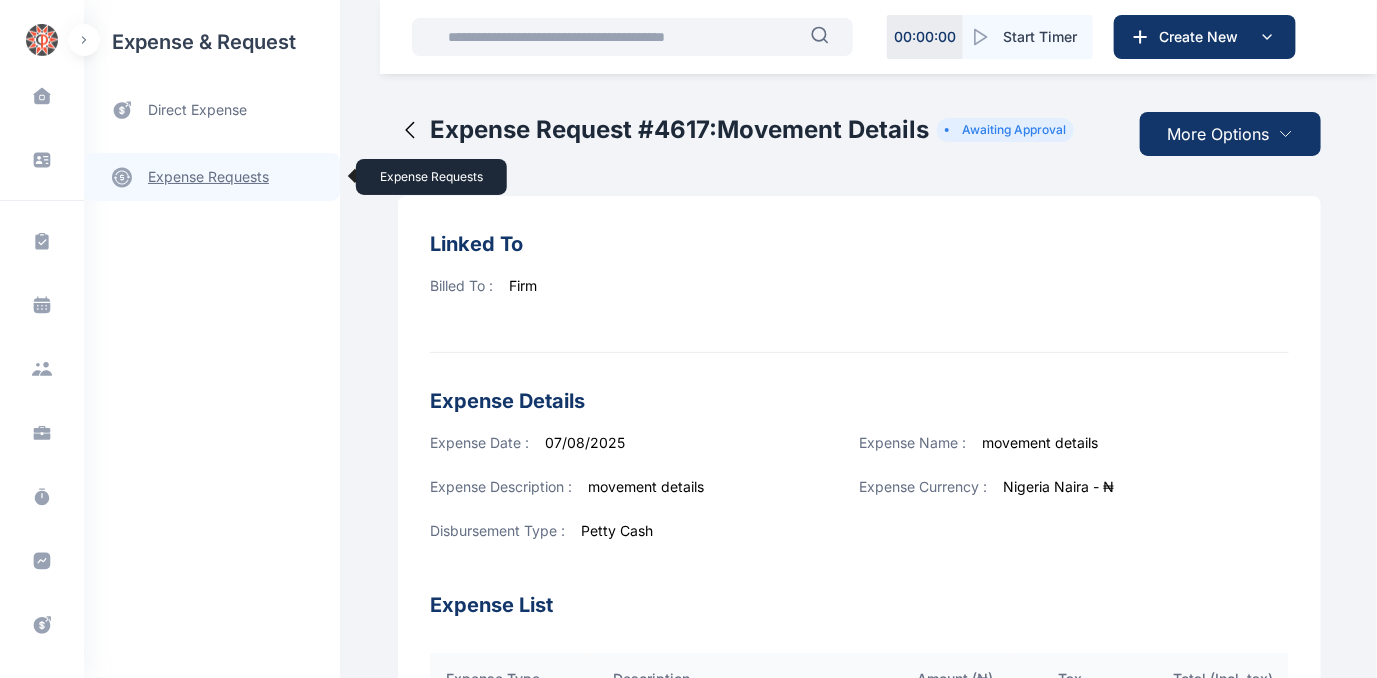 click on "expense requests expense requests" at bounding box center [212, 177] 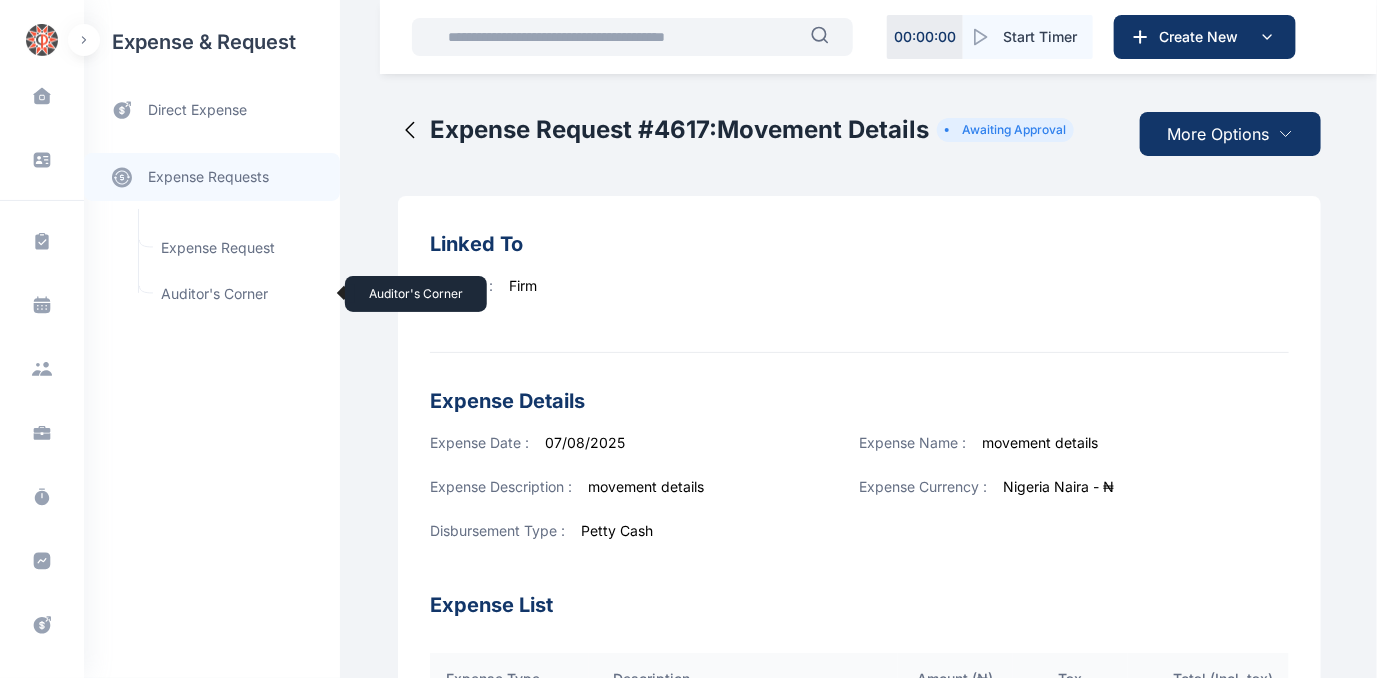 click on "Auditor's Corner Auditor's Corner" at bounding box center [239, 294] 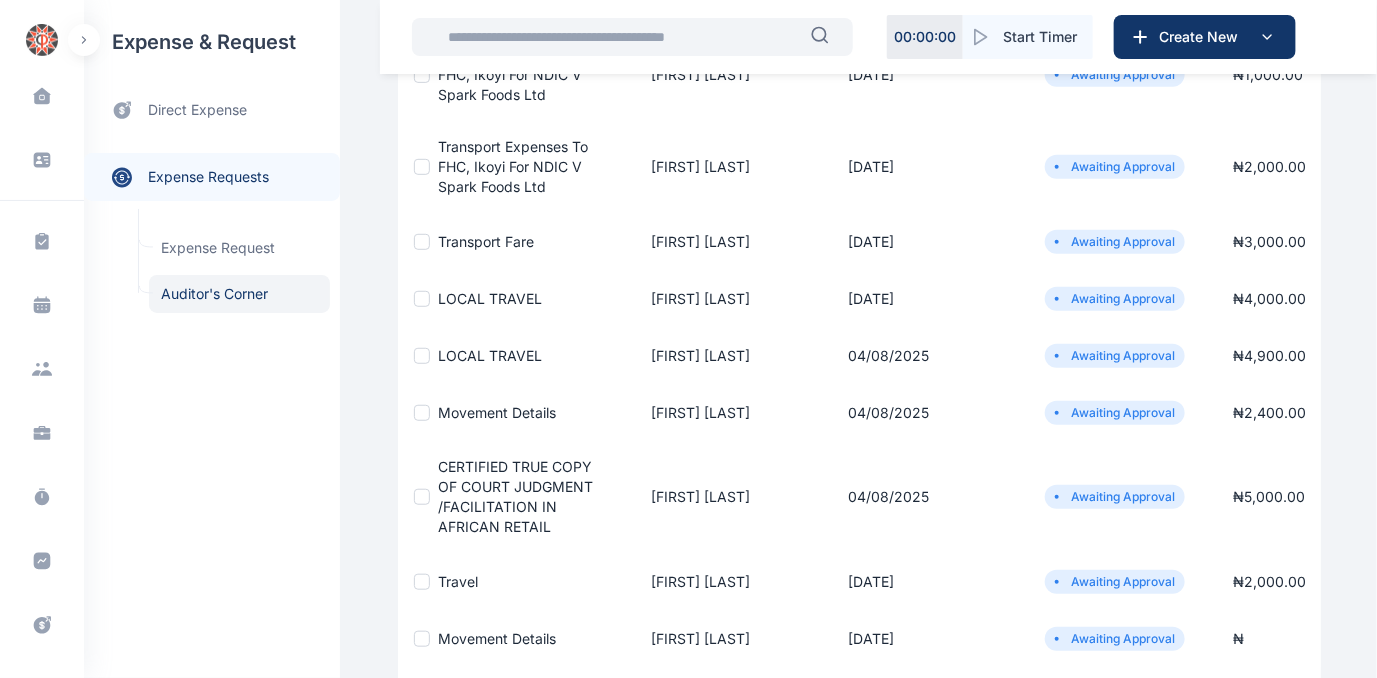 scroll, scrollTop: 454, scrollLeft: 0, axis: vertical 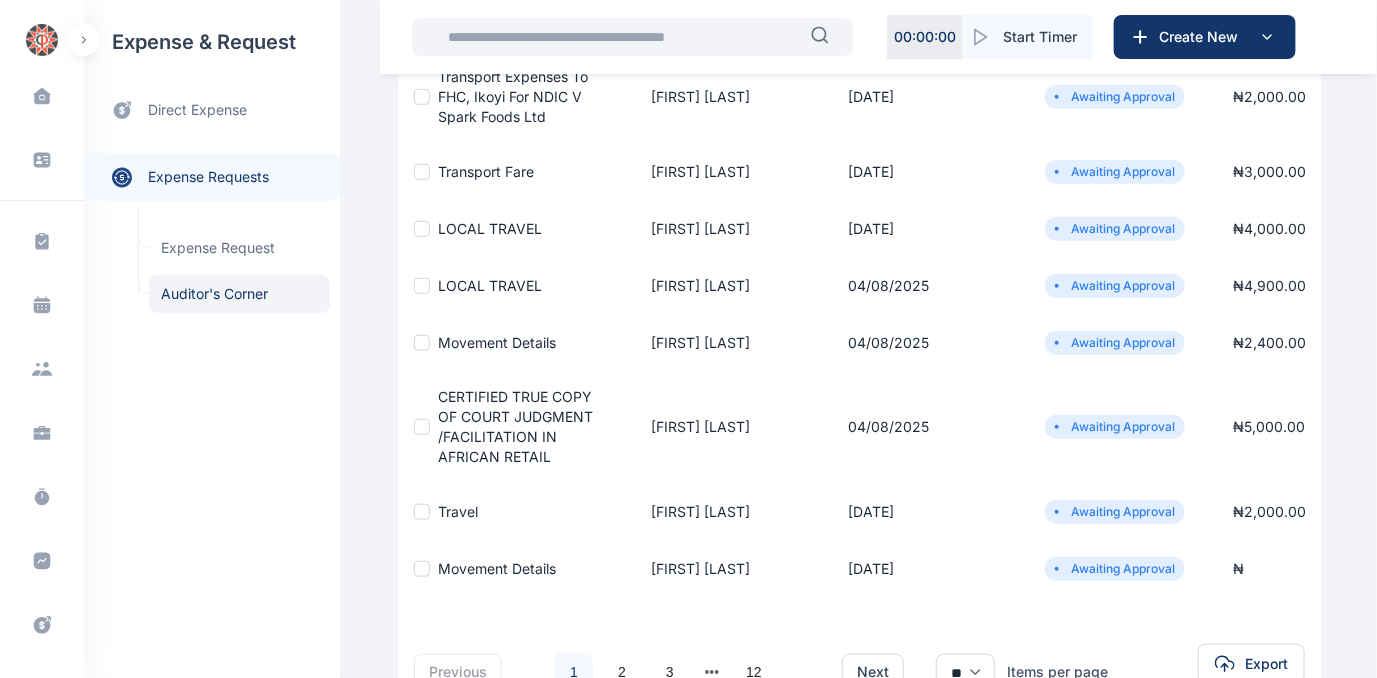 click on "CERTIFIED TRUE COPY OF COURT JUDGMENT /FACILITATION  IN AFRICAN RETAIL" at bounding box center (515, 426) 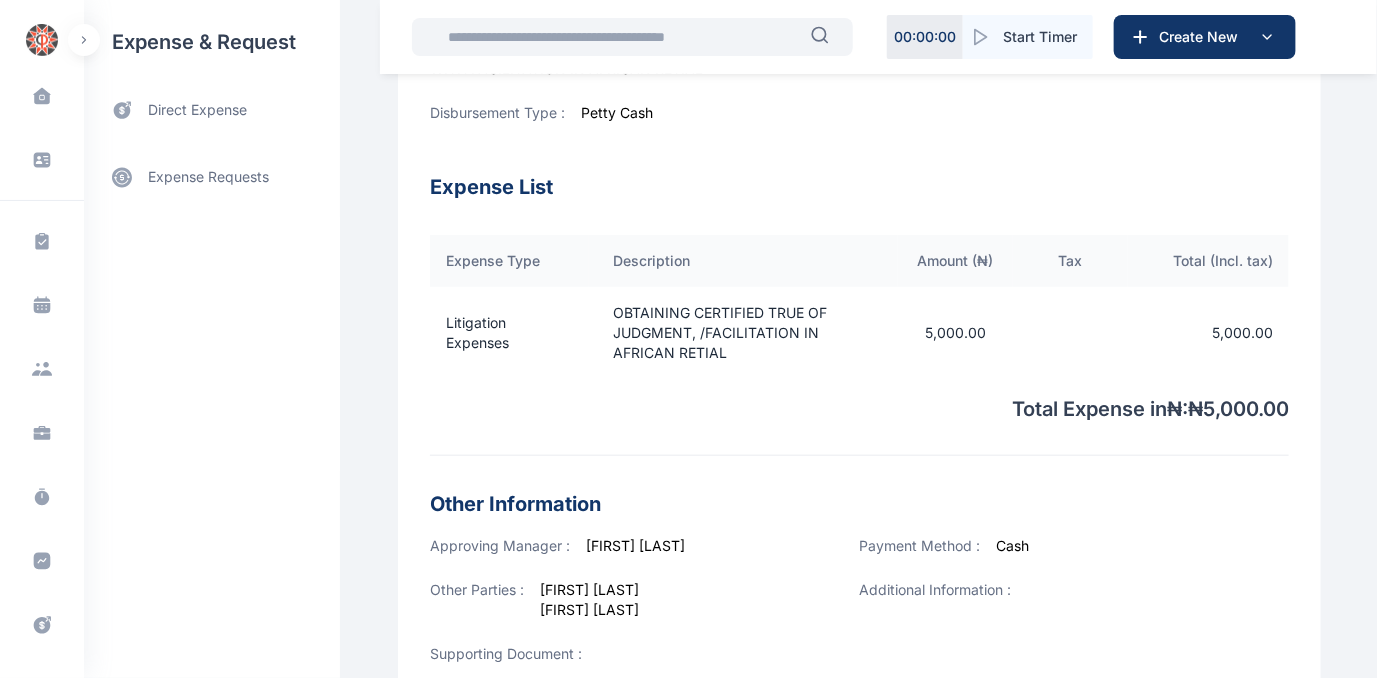 scroll, scrollTop: 764, scrollLeft: 0, axis: vertical 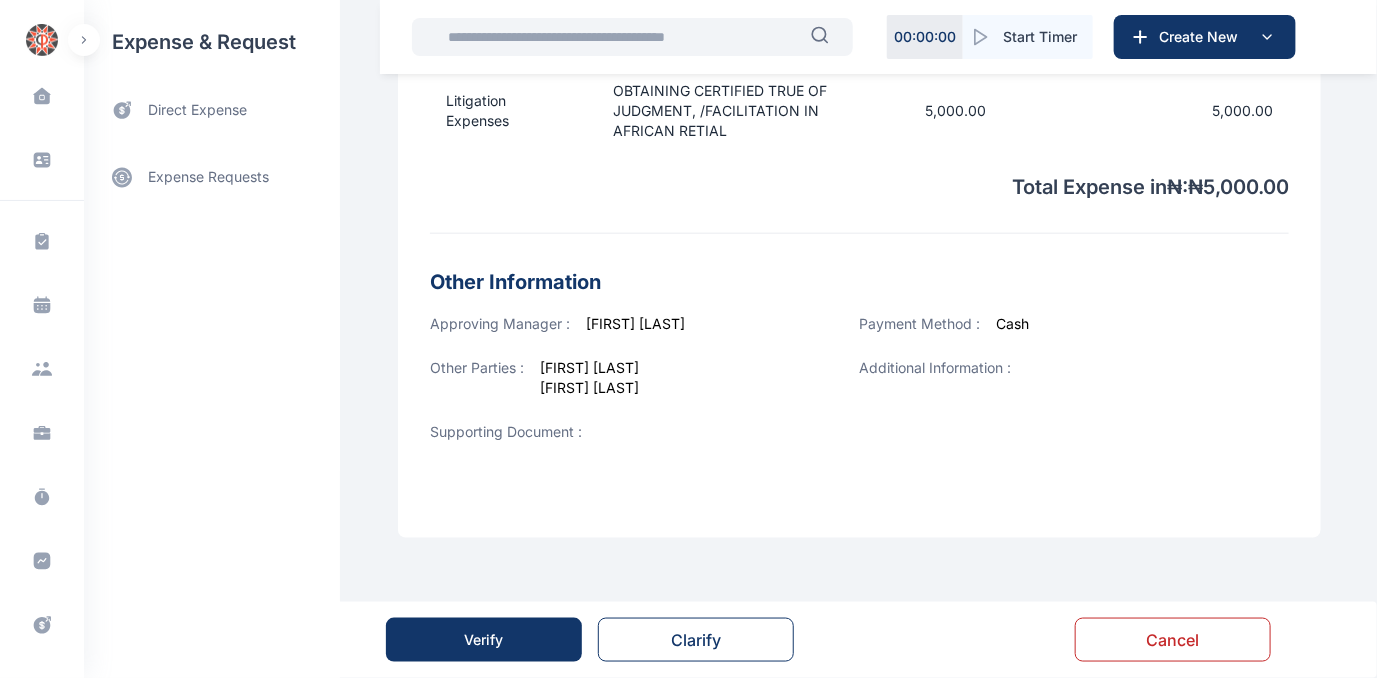 click on "Verify" at bounding box center [484, 640] 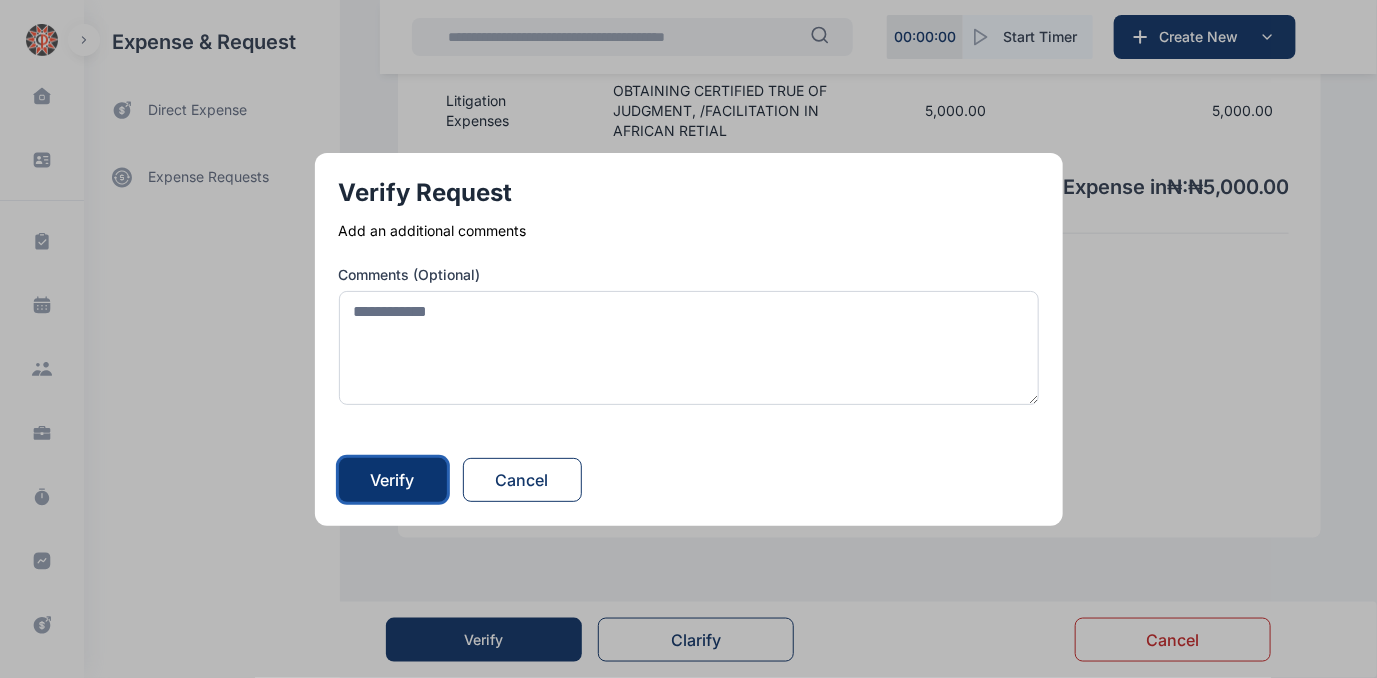 click on "Verify" at bounding box center [393, 480] 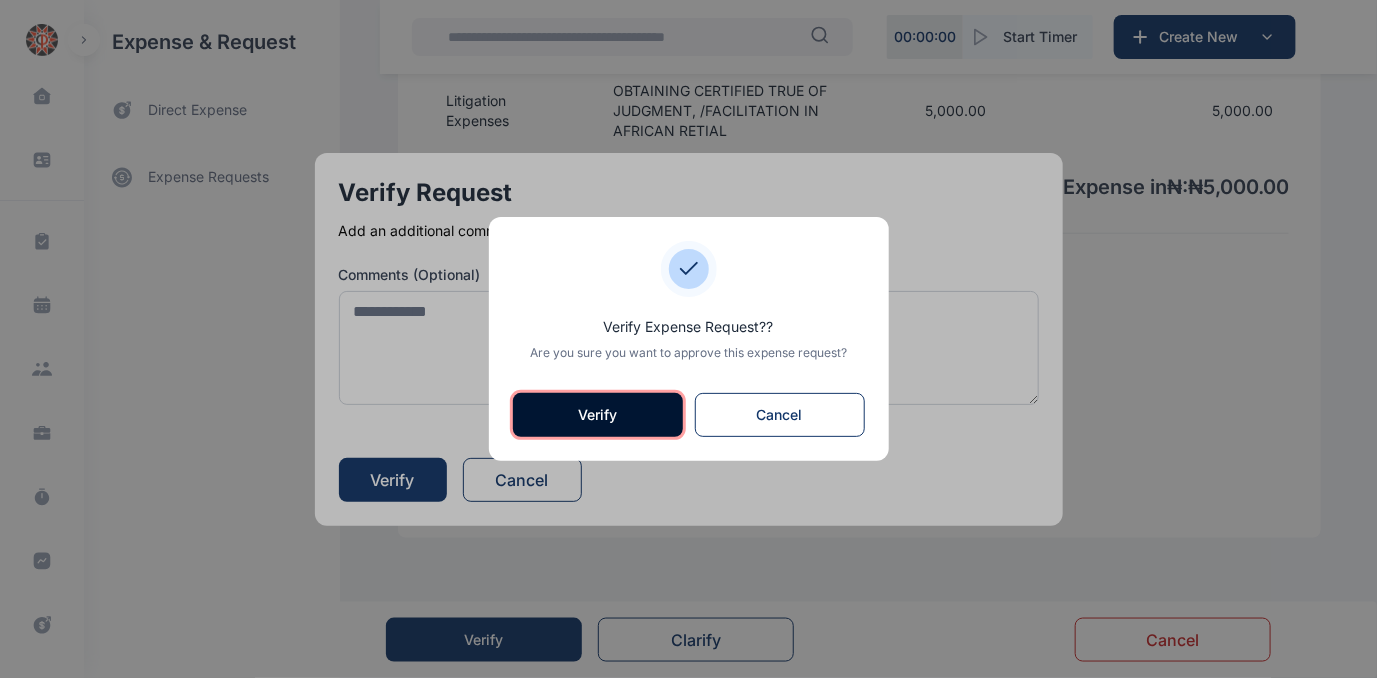 click on "Verify" at bounding box center [598, 415] 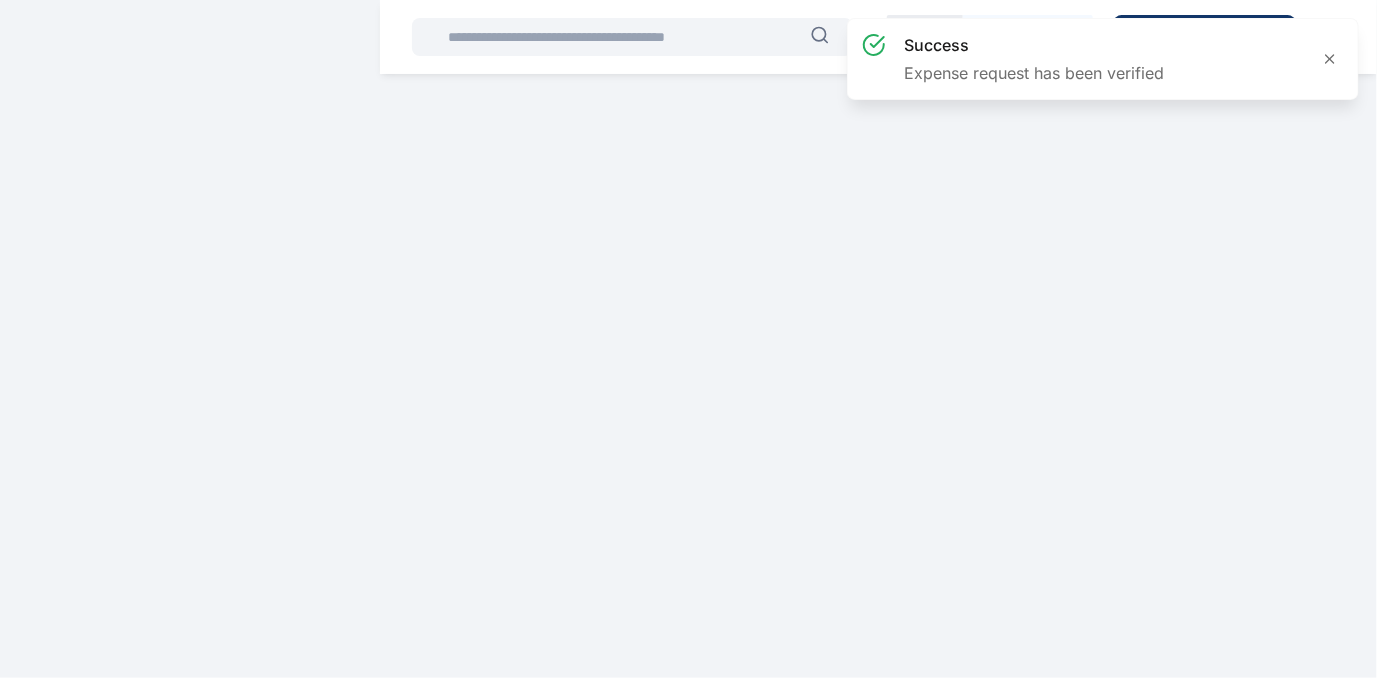 scroll, scrollTop: 0, scrollLeft: 0, axis: both 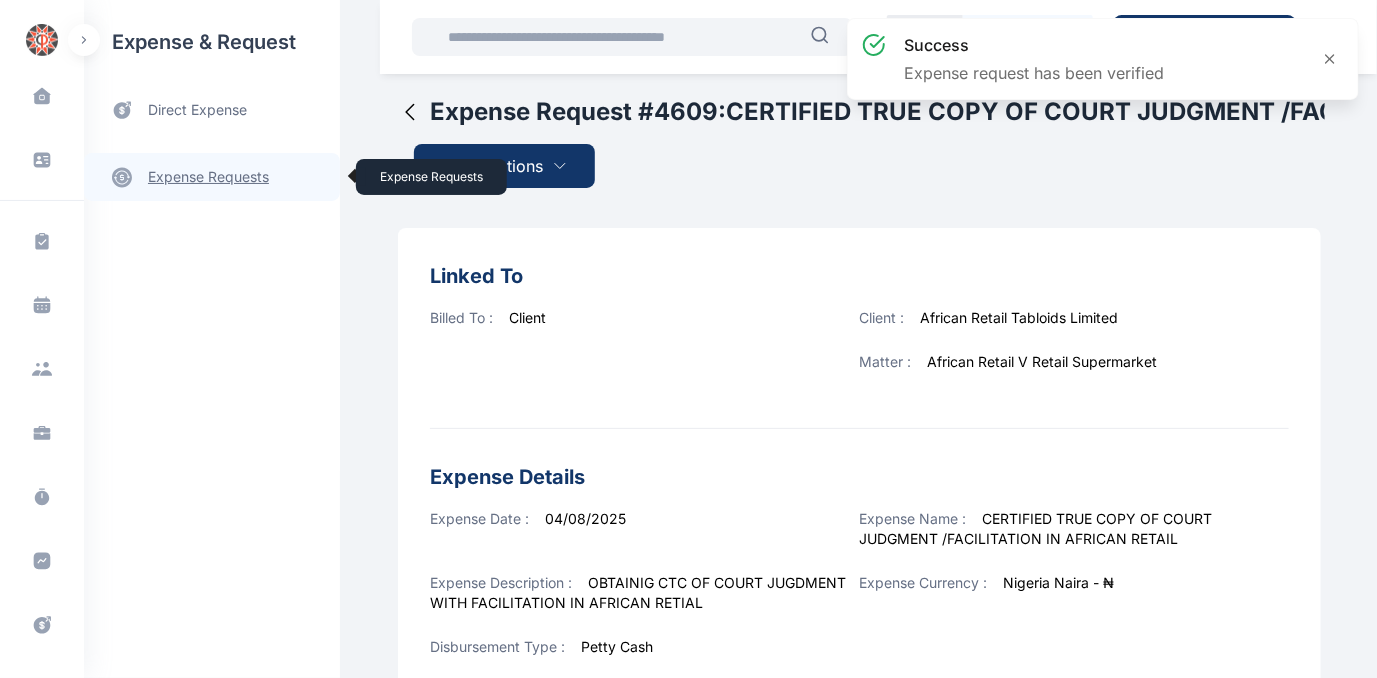 click on "expense requests expense requests" at bounding box center [212, 177] 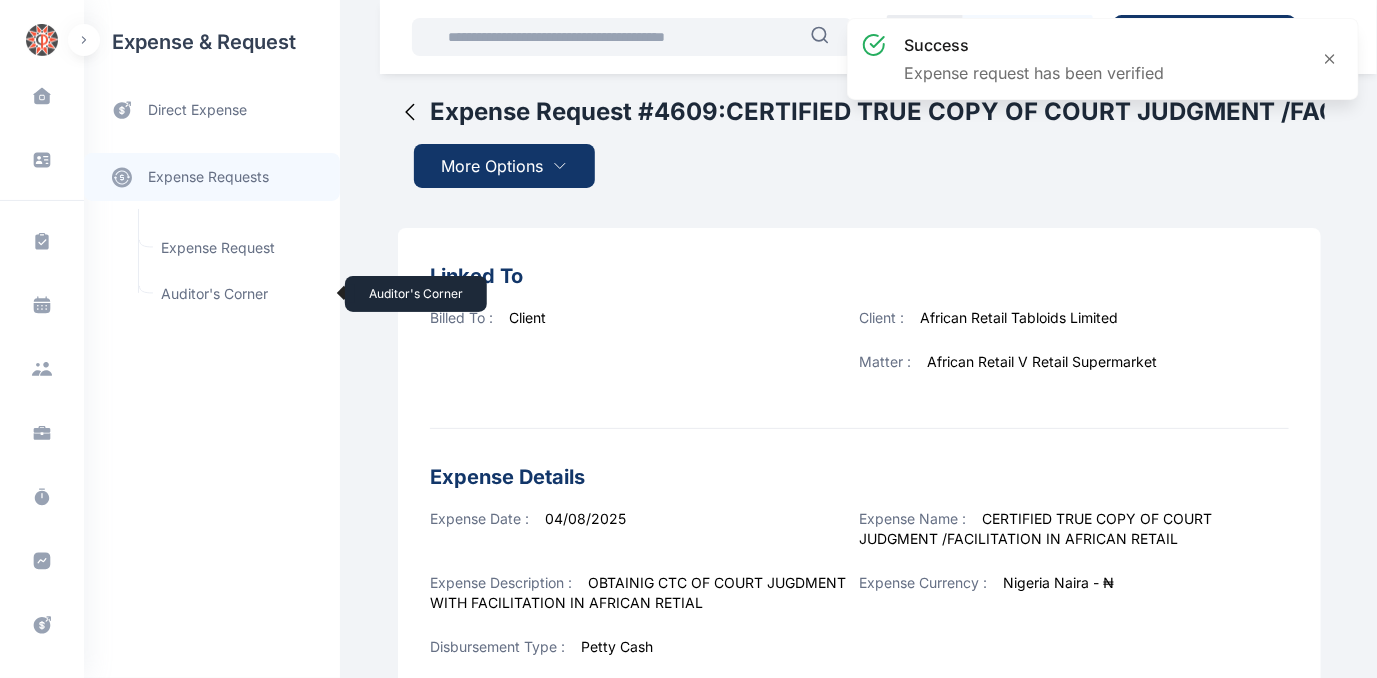 click on "Auditor's Corner Auditor's Corner" at bounding box center [239, 294] 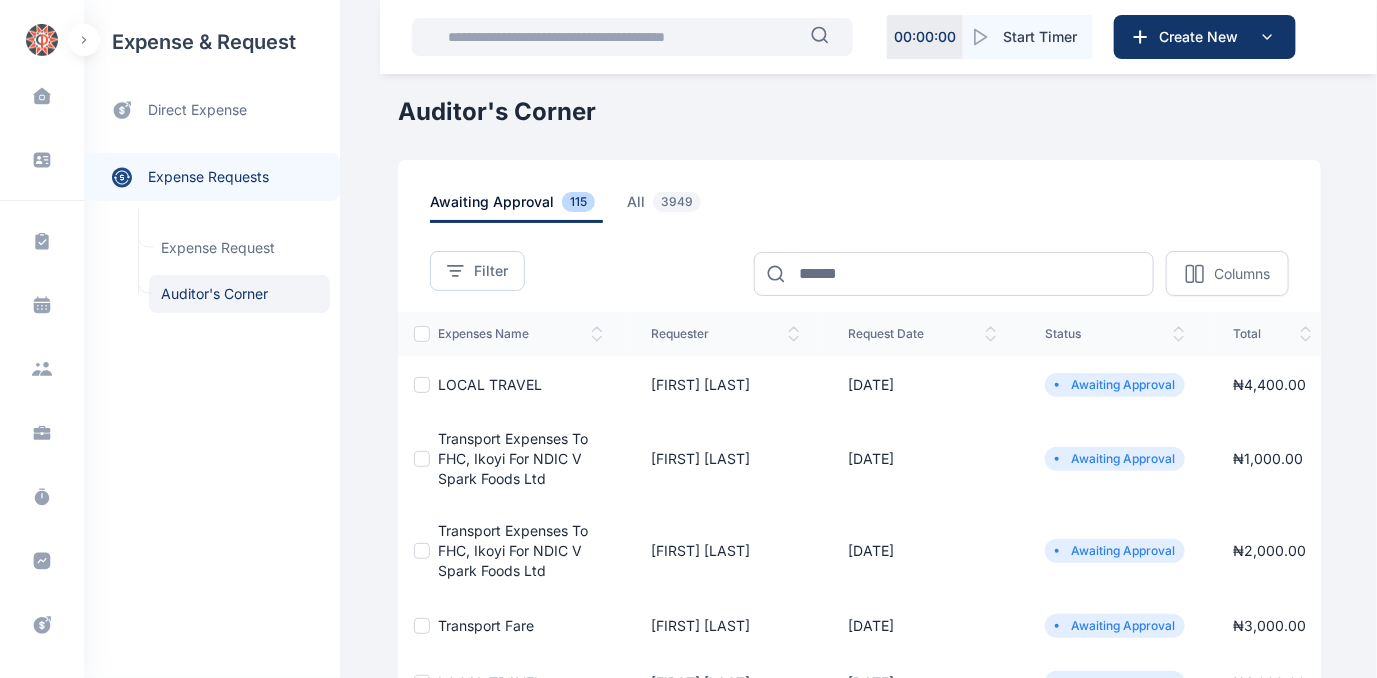 click on "LOCAL TRAVEL" at bounding box center [490, 384] 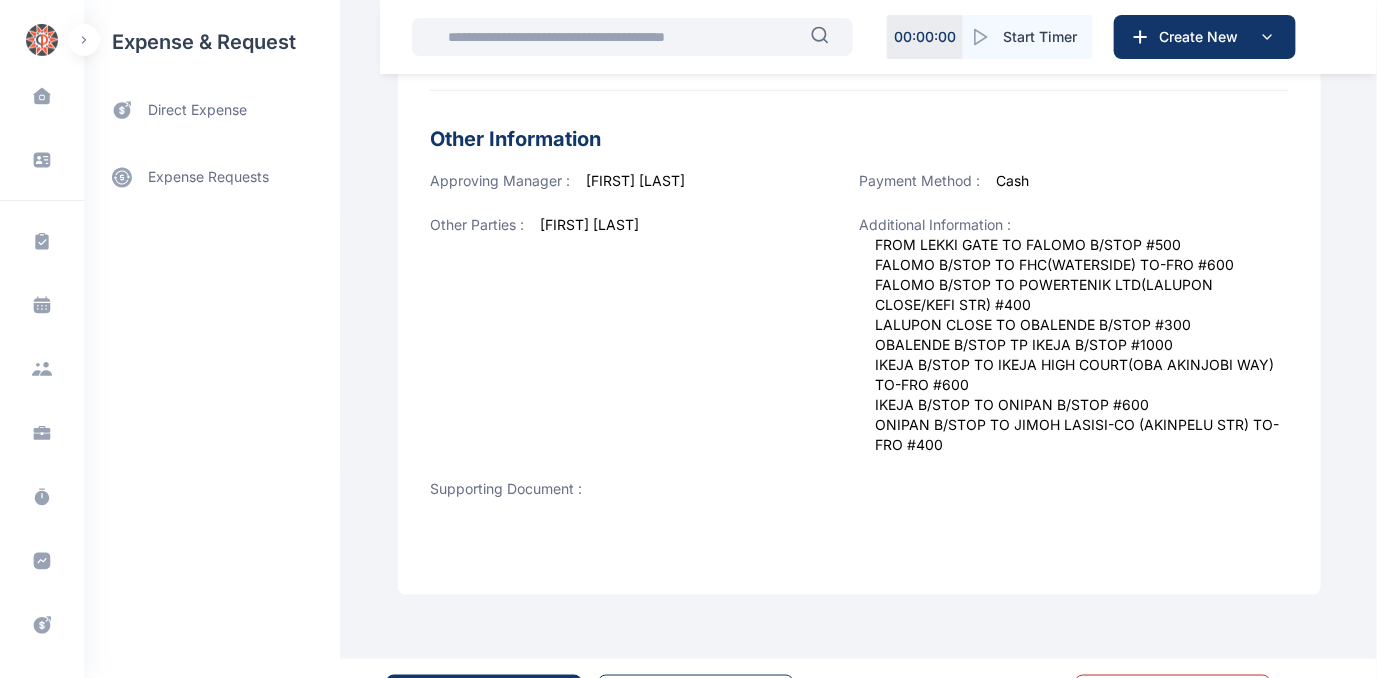 scroll, scrollTop: 839, scrollLeft: 0, axis: vertical 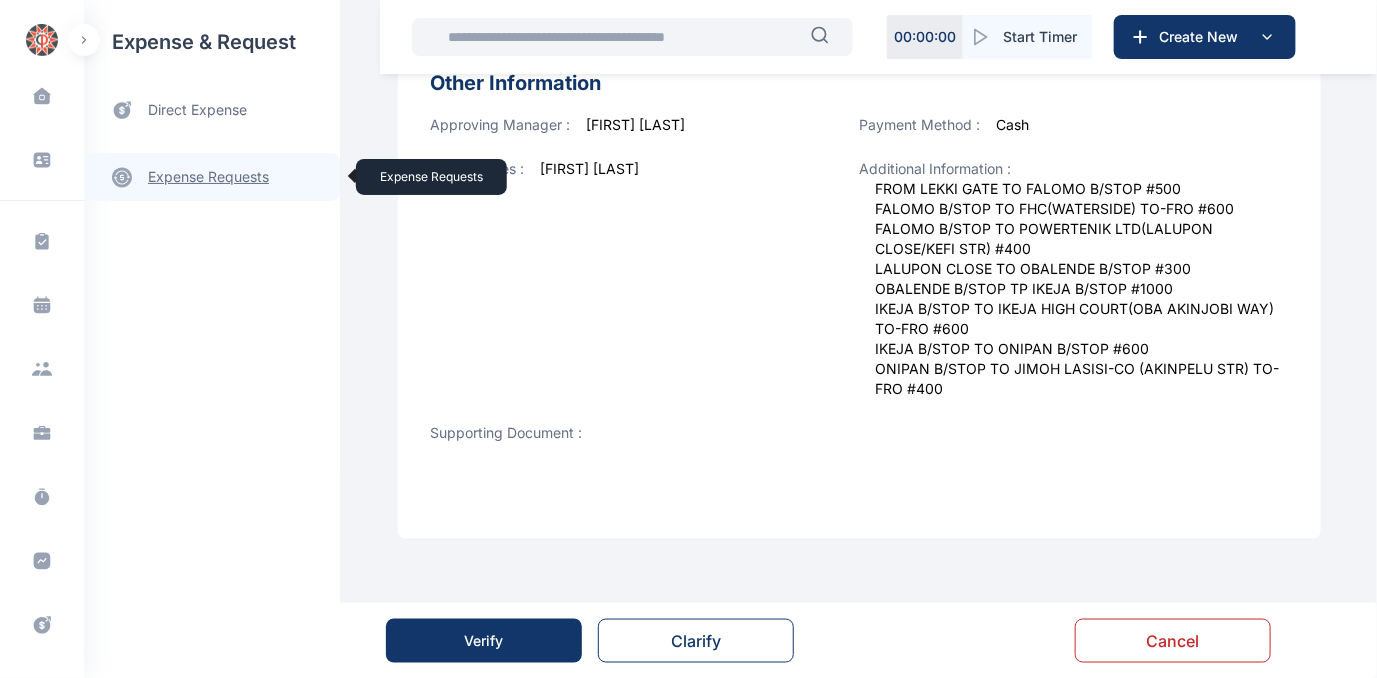 click on "expense requests expense requests" at bounding box center [212, 177] 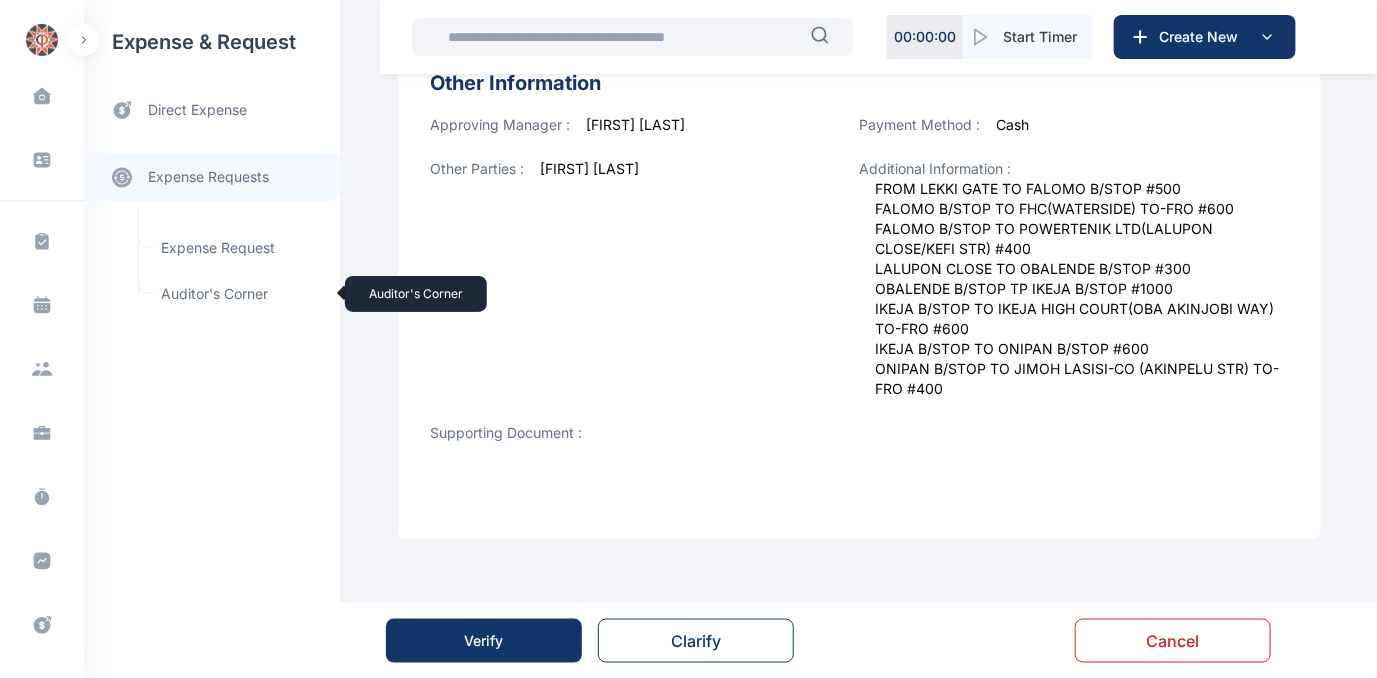 click on "Auditor's Corner Auditor's Corner" at bounding box center (239, 294) 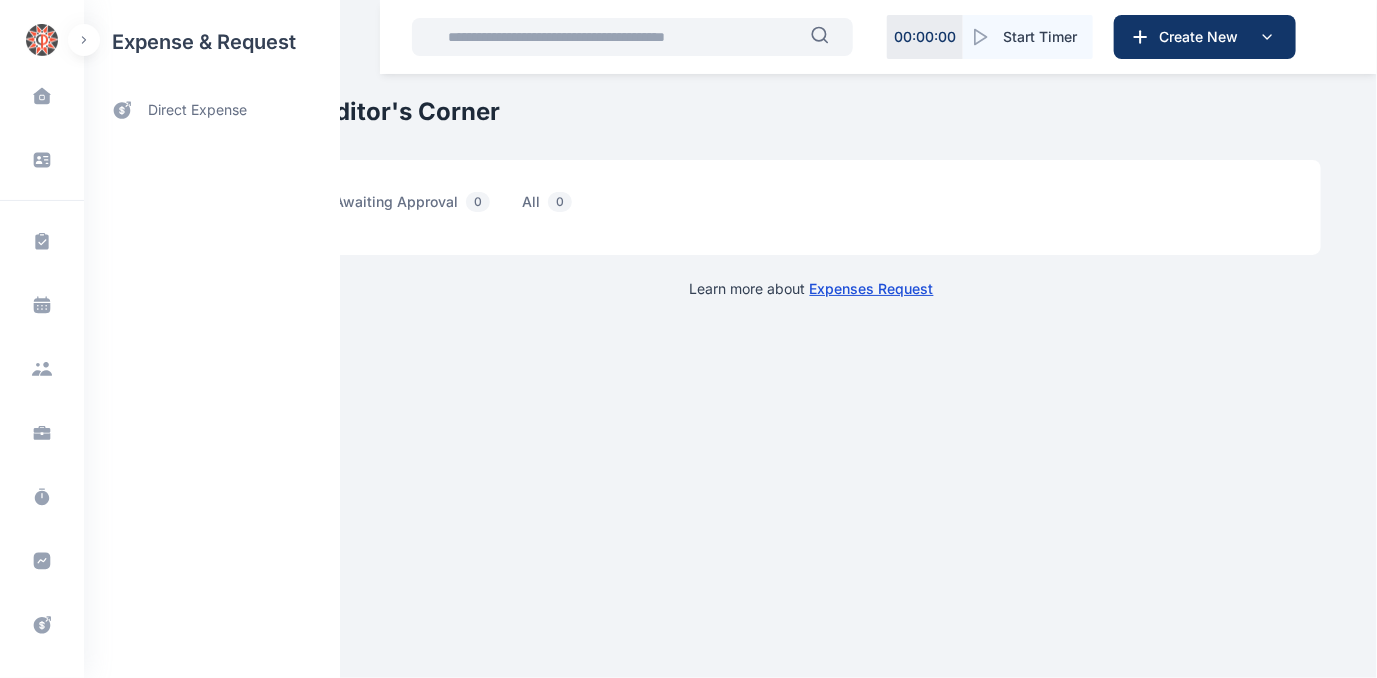 scroll, scrollTop: 0, scrollLeft: 0, axis: both 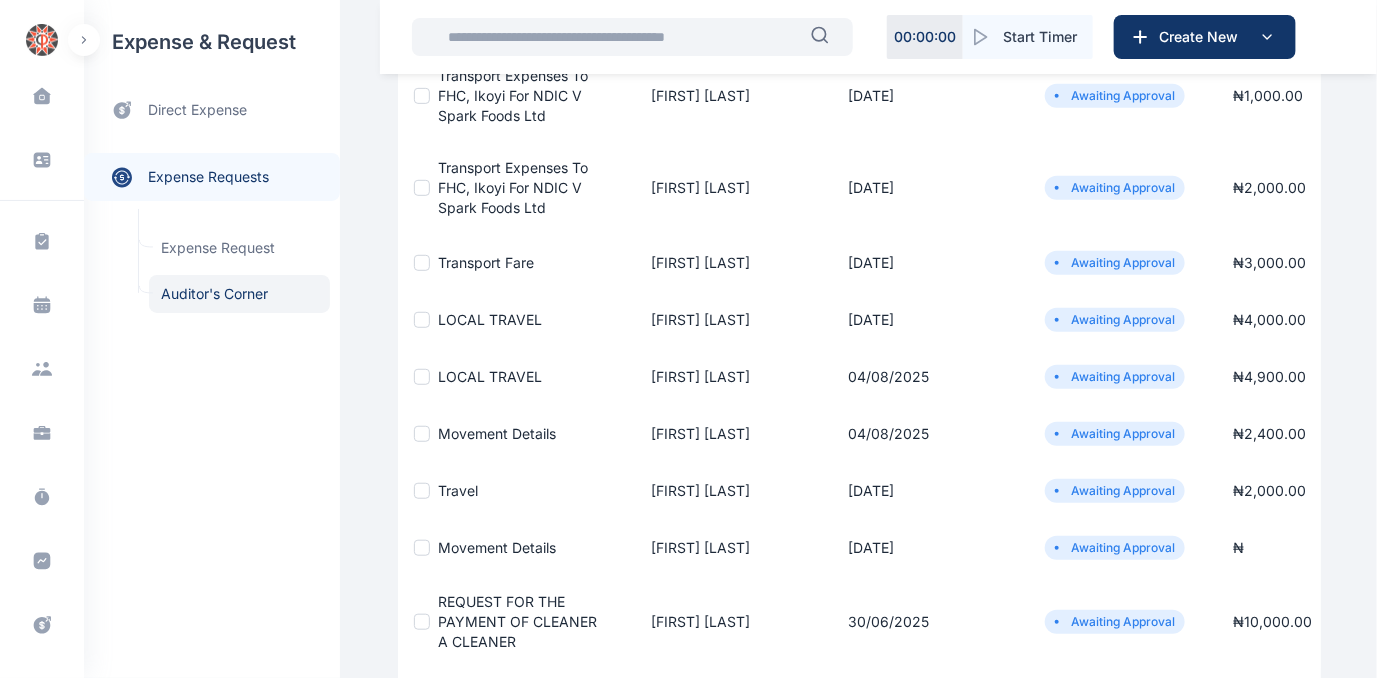 click on "LOCAL TRAVEL" at bounding box center (490, 319) 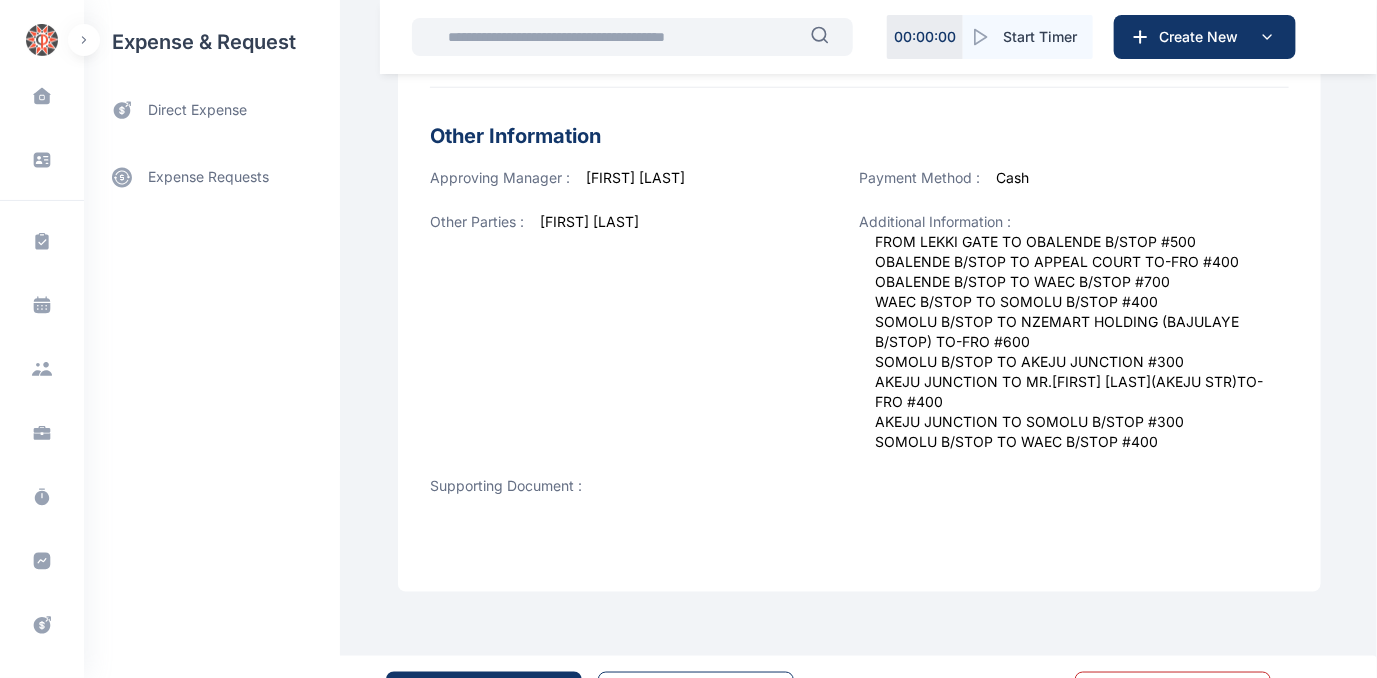 scroll, scrollTop: 839, scrollLeft: 0, axis: vertical 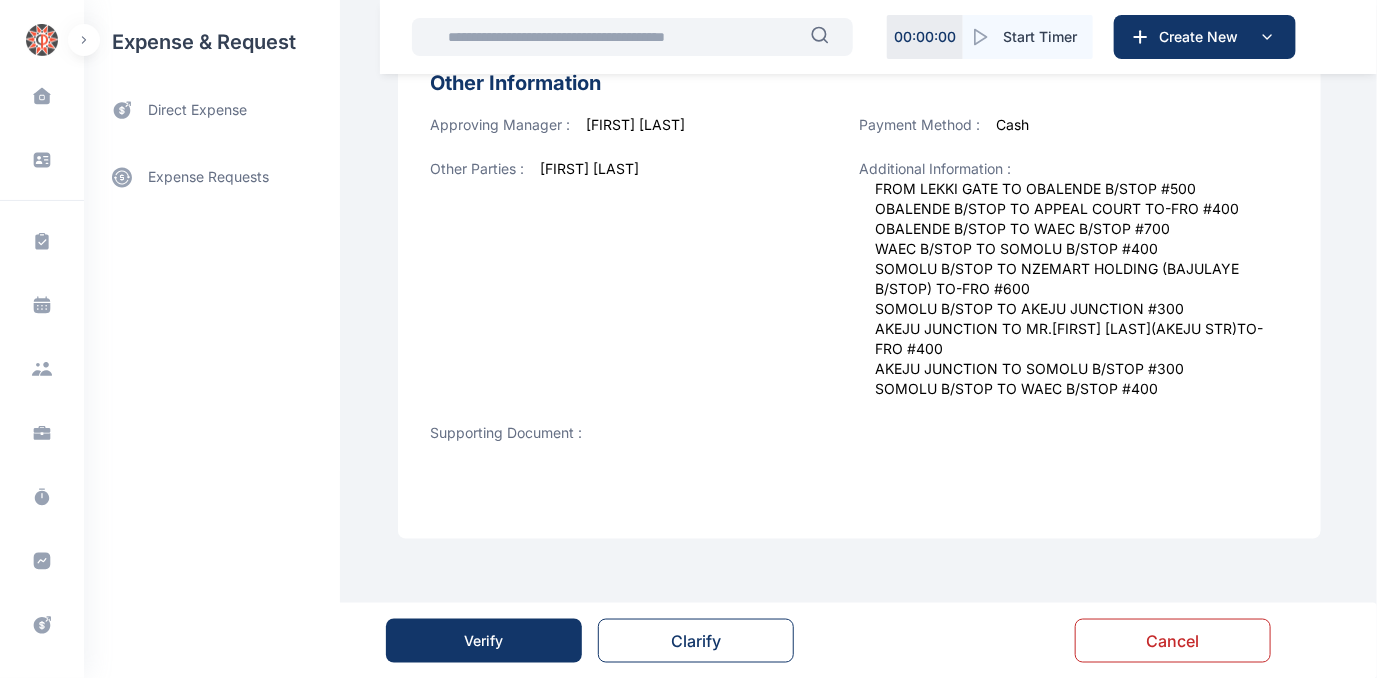 click on "Verify" at bounding box center [484, 641] 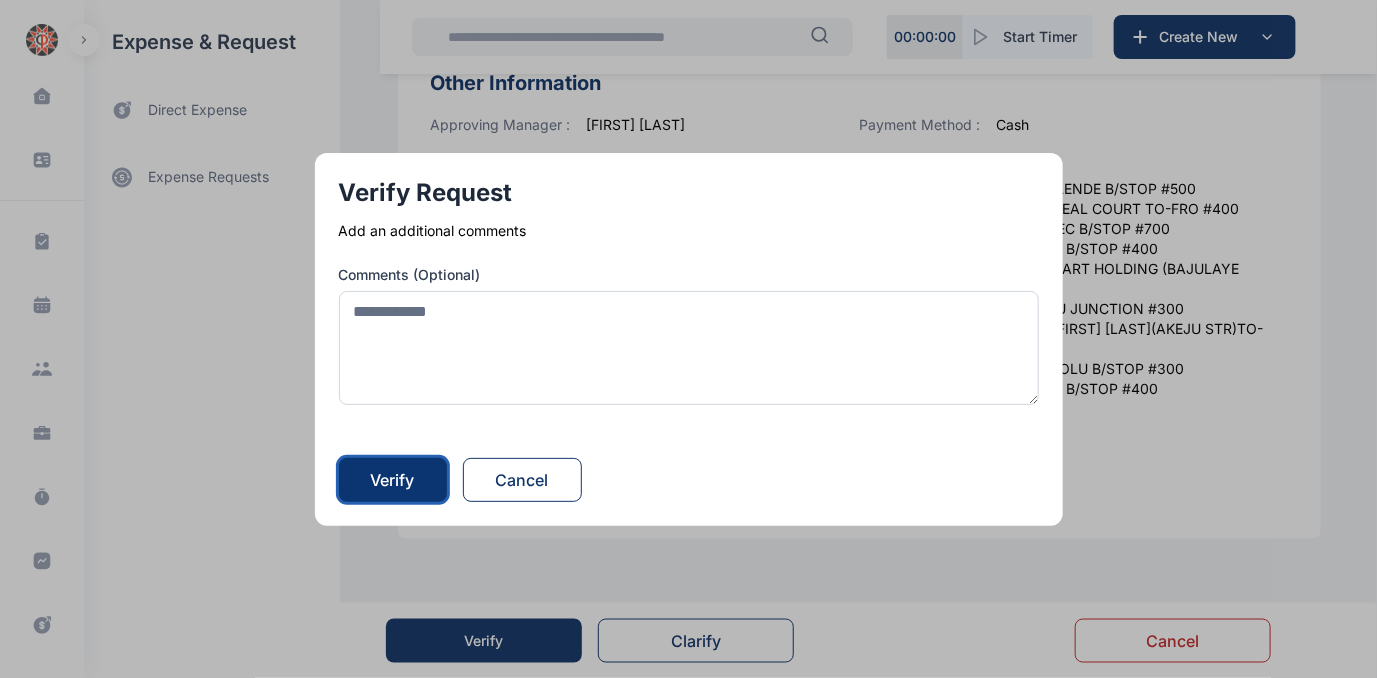 click on "Verify" at bounding box center (393, 480) 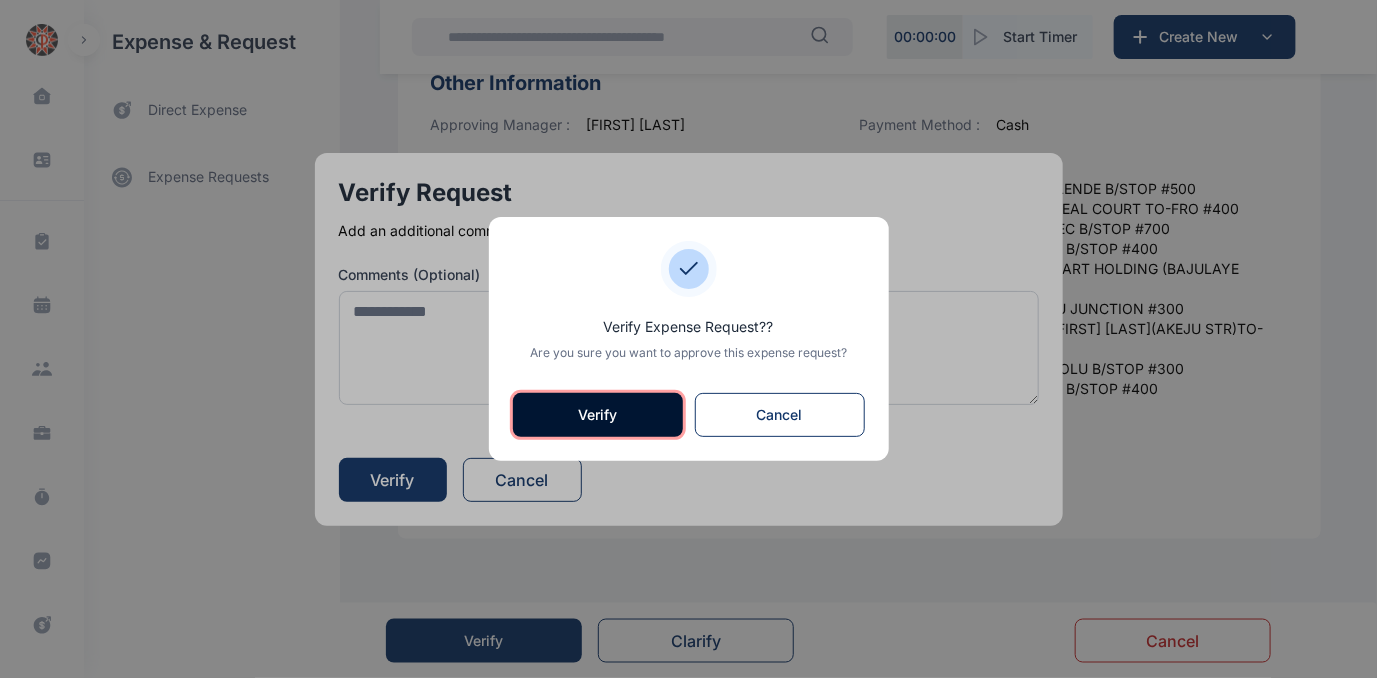 click on "Verify" at bounding box center [598, 415] 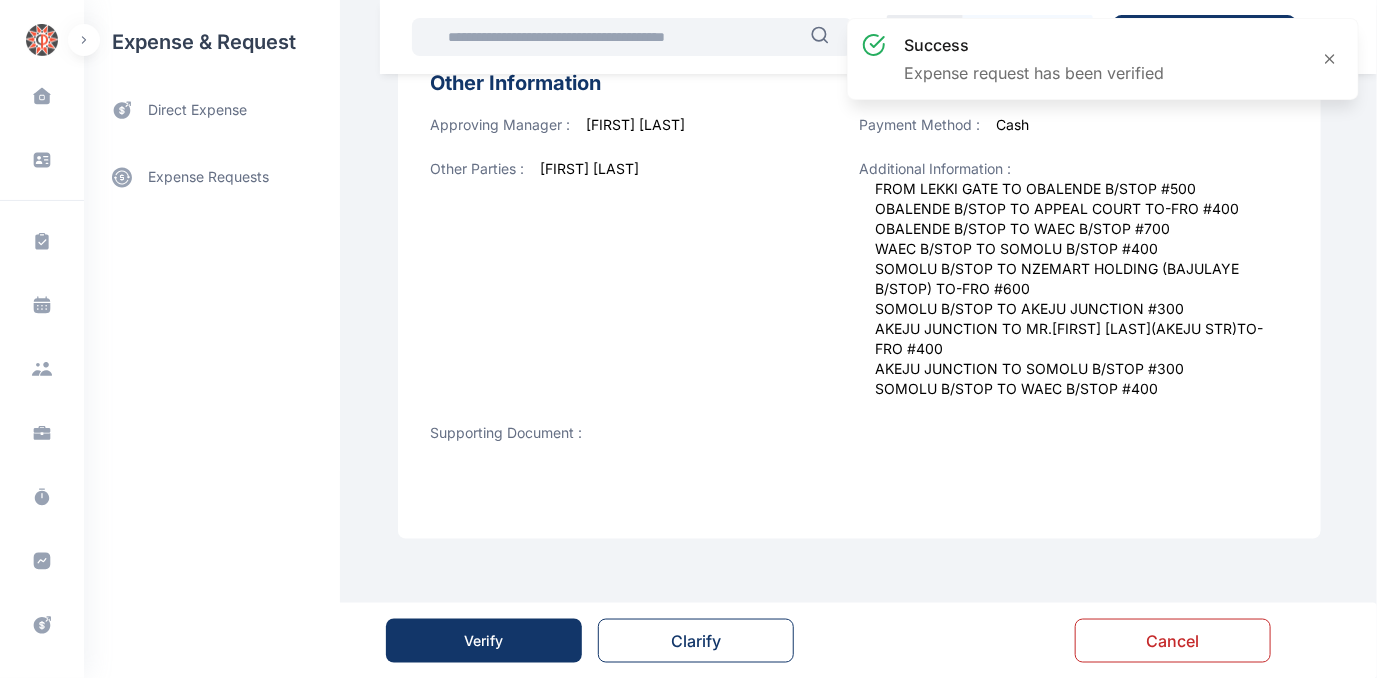 scroll, scrollTop: 0, scrollLeft: 0, axis: both 